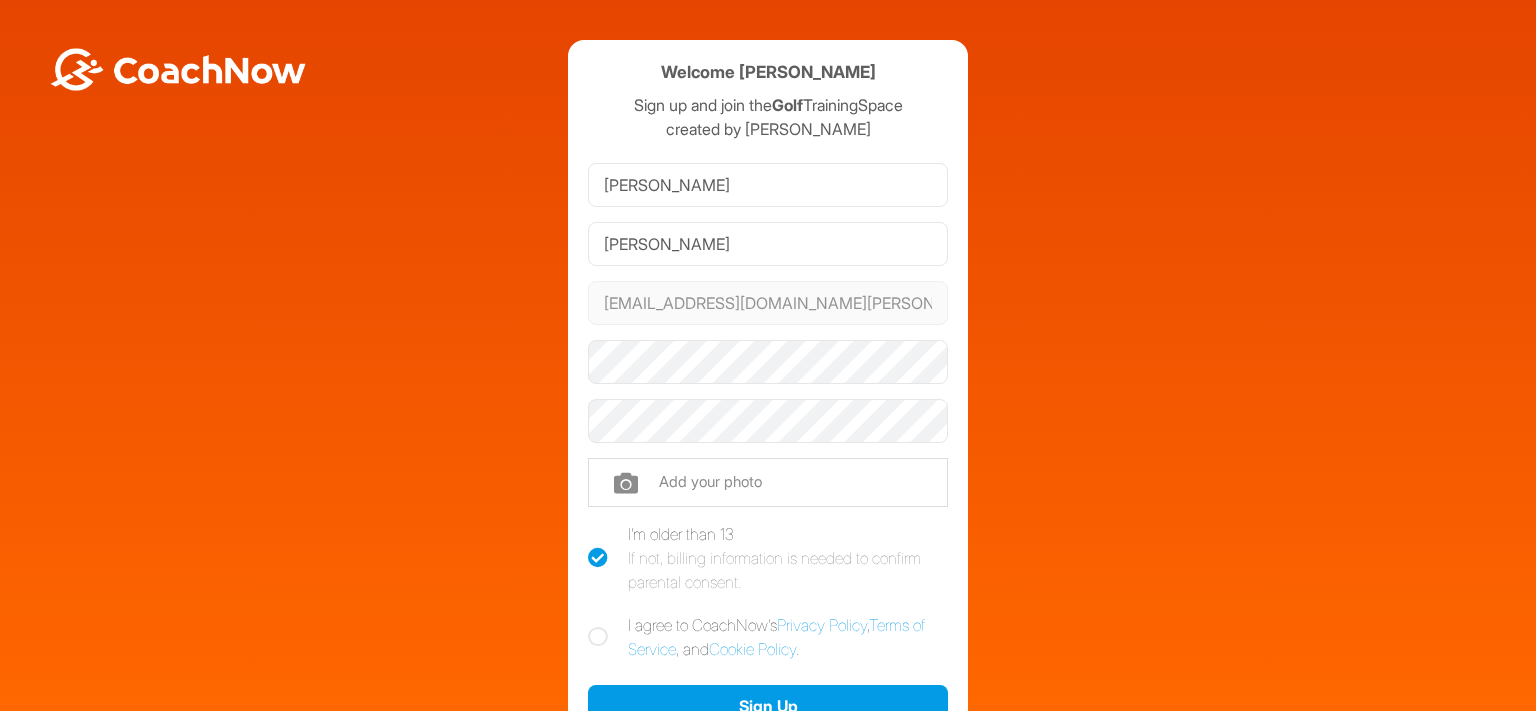 scroll, scrollTop: 0, scrollLeft: 0, axis: both 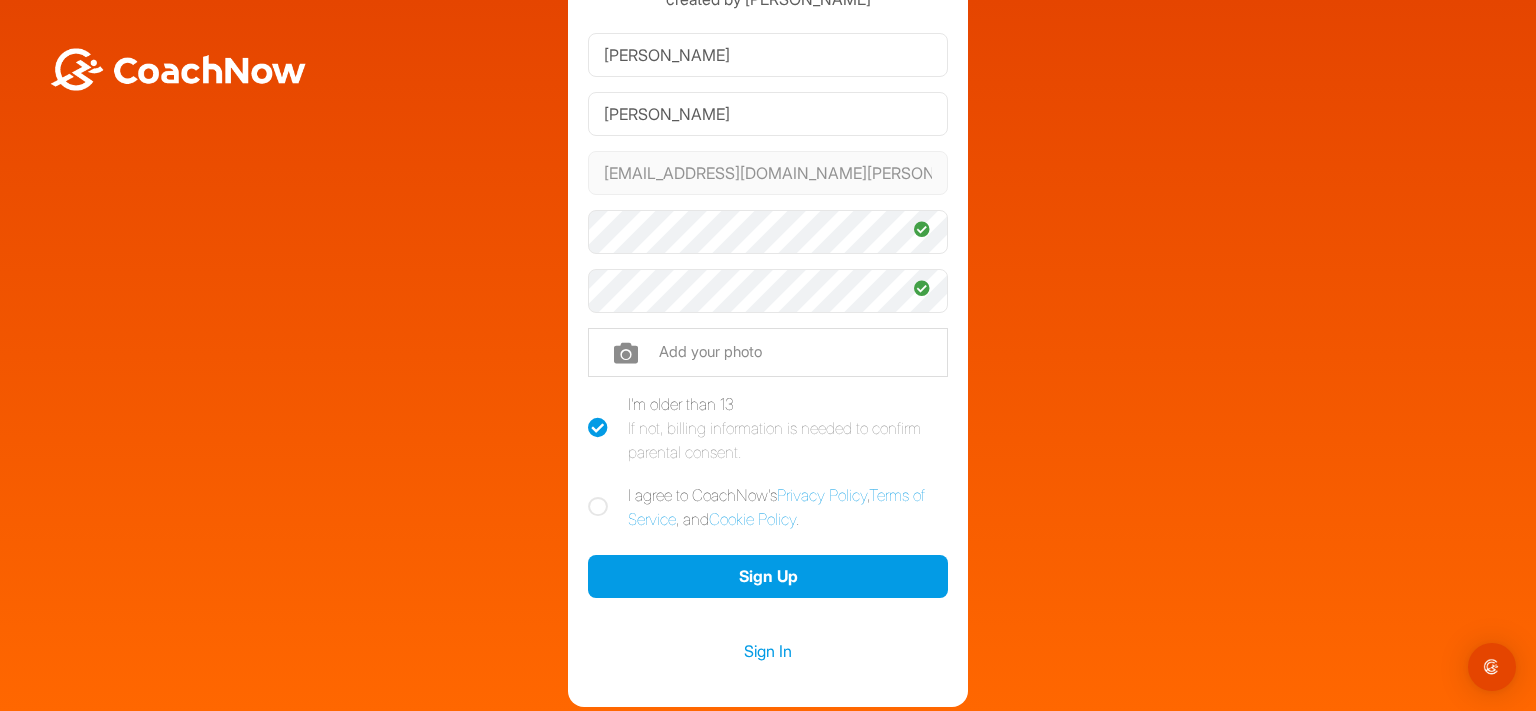 click at bounding box center [598, 507] 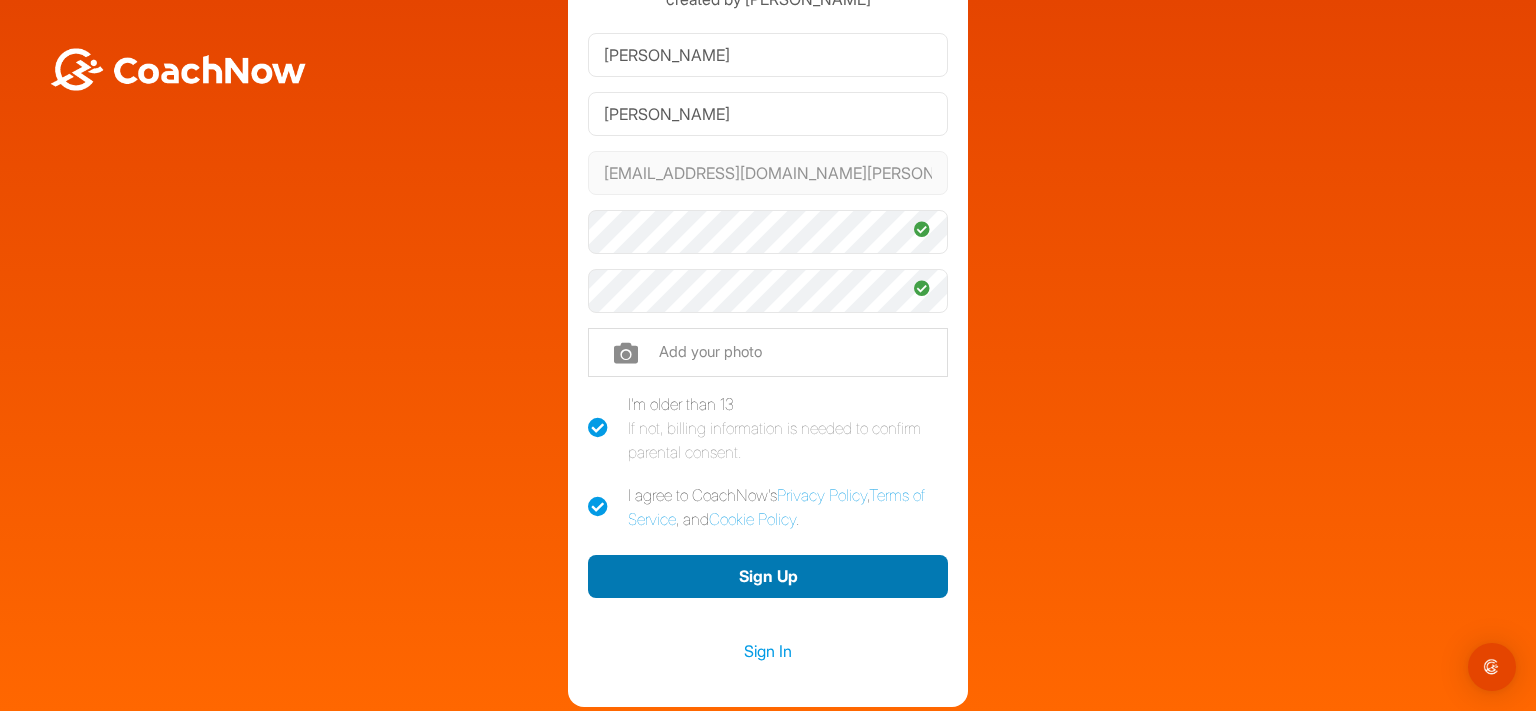click on "Sign Up" at bounding box center [768, 576] 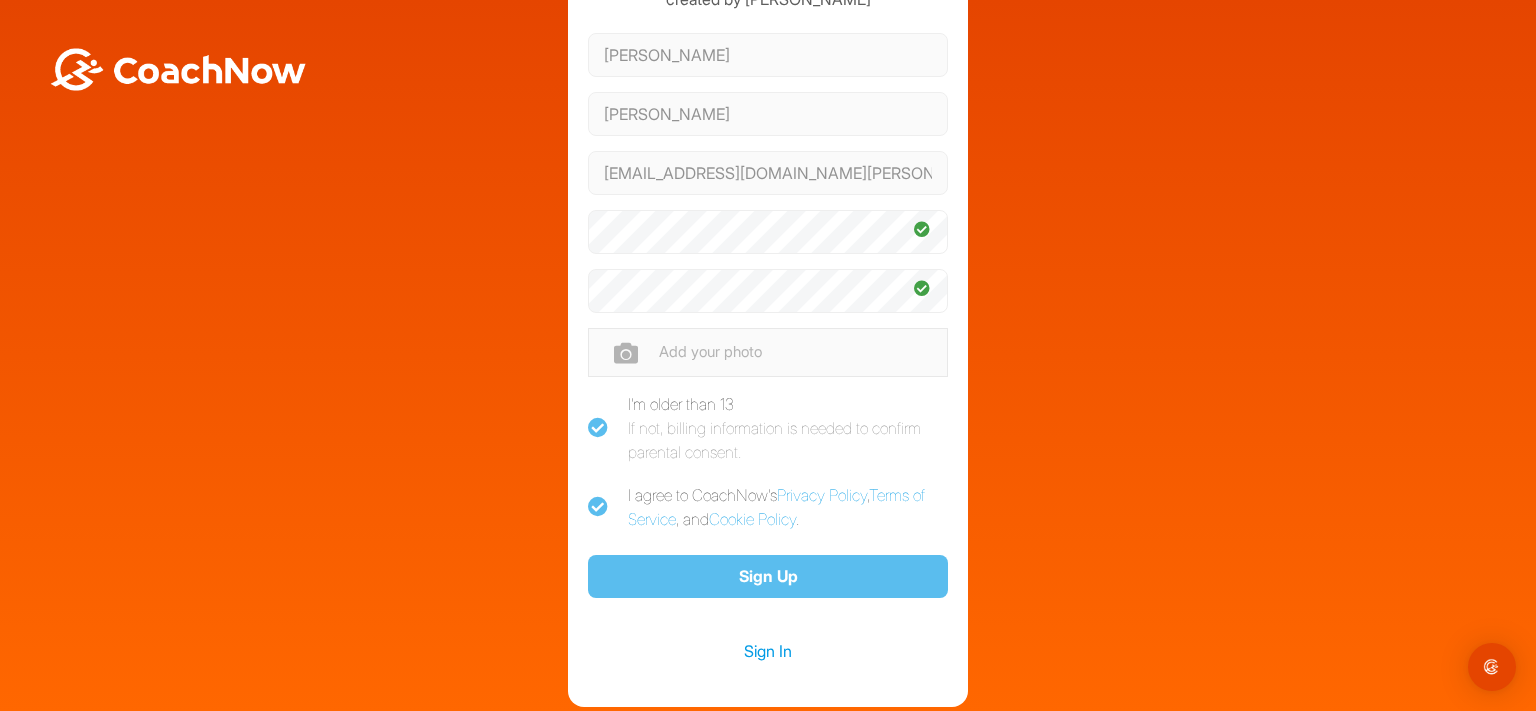 scroll, scrollTop: 126, scrollLeft: 0, axis: vertical 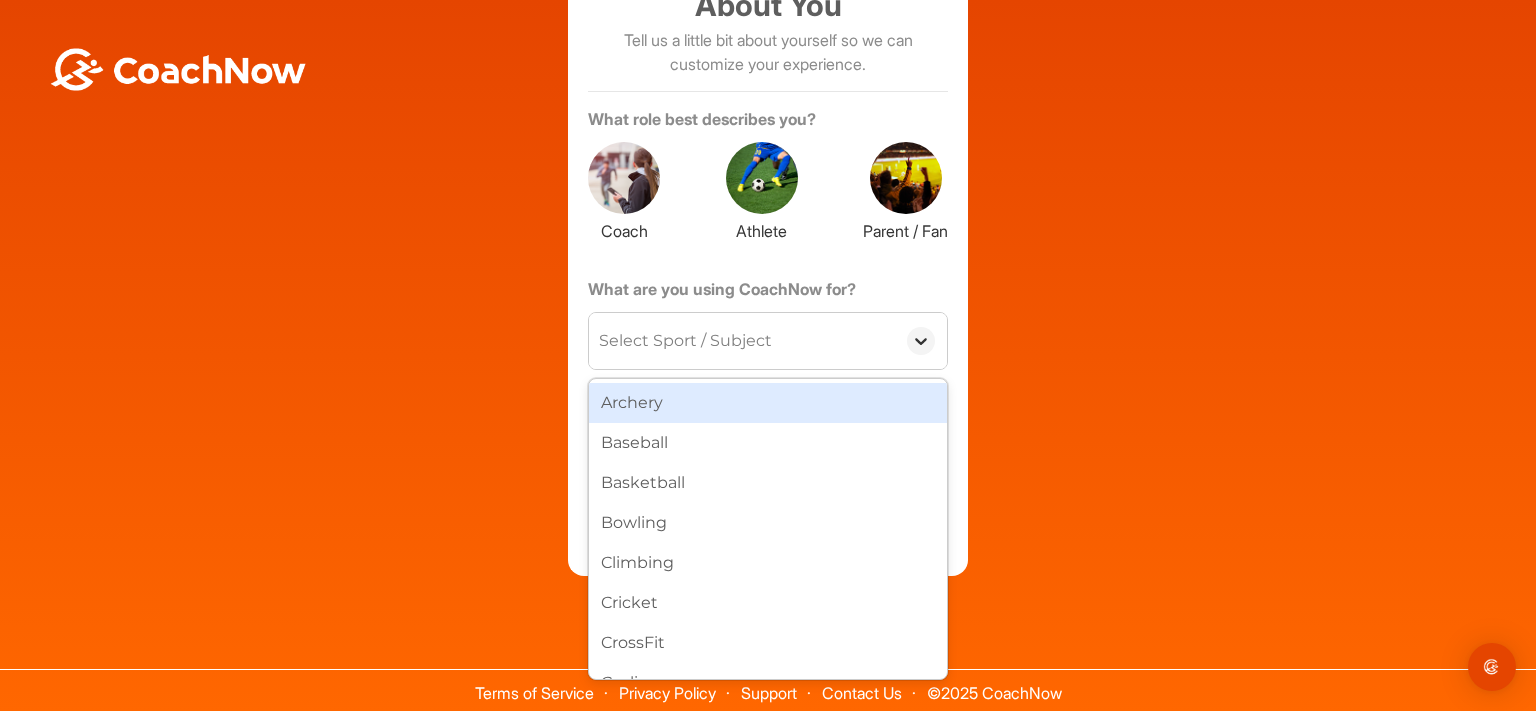 click 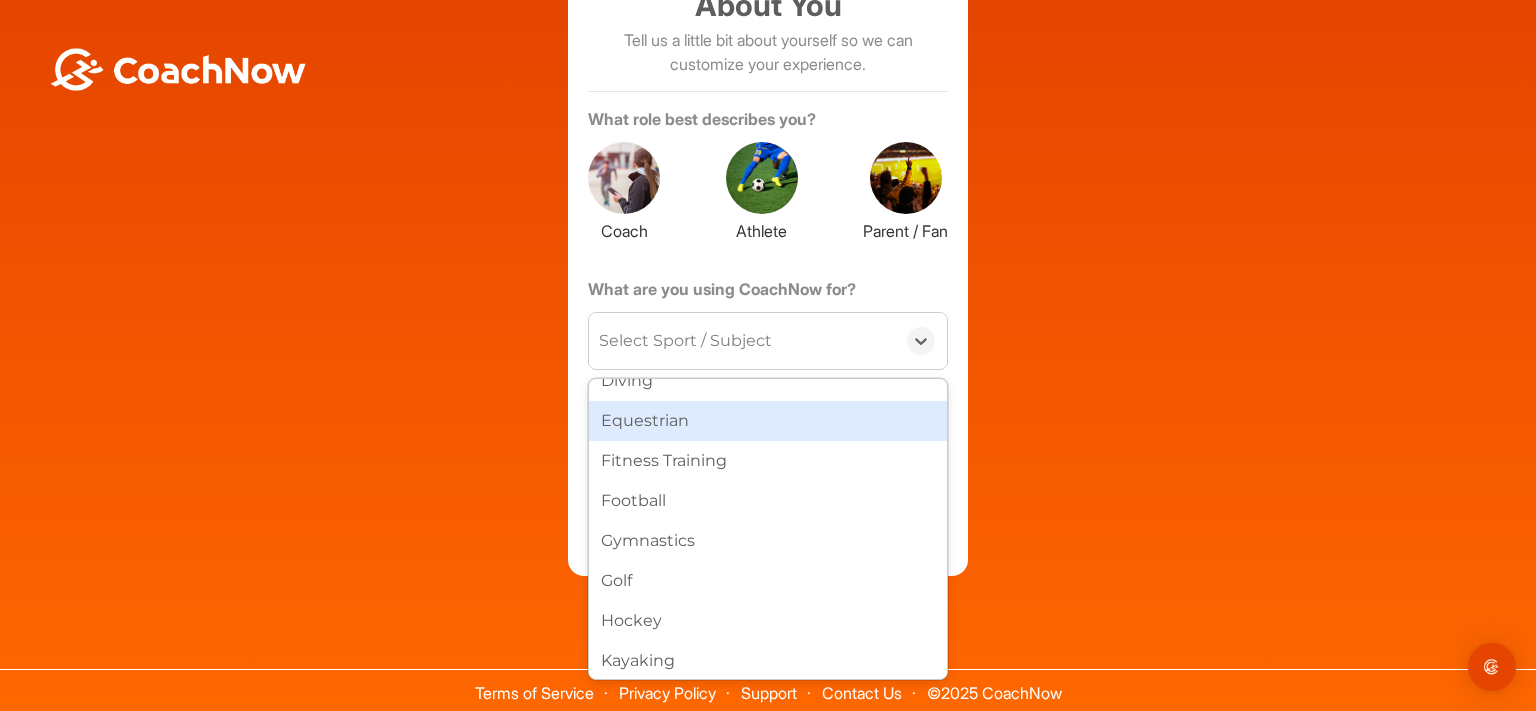 scroll, scrollTop: 422, scrollLeft: 0, axis: vertical 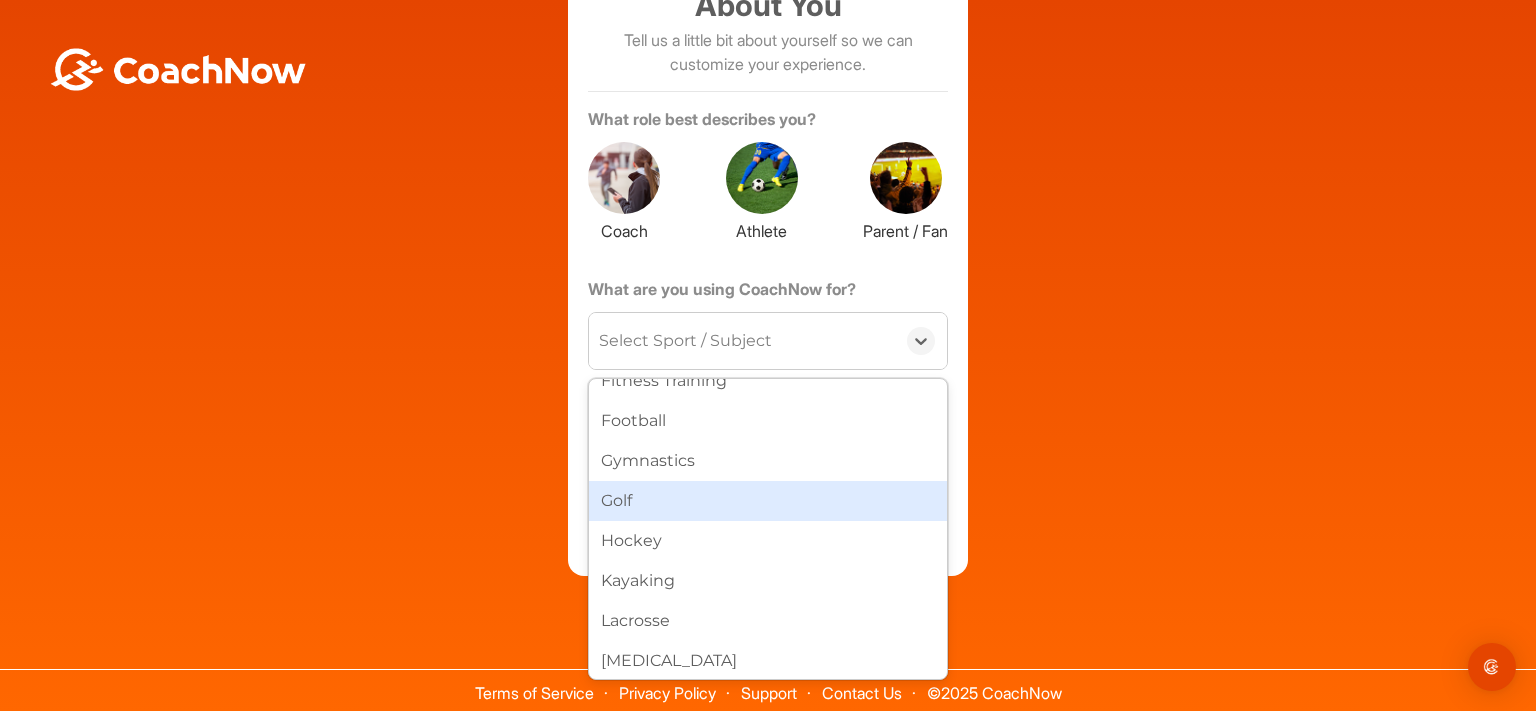 click on "Golf" at bounding box center (768, 501) 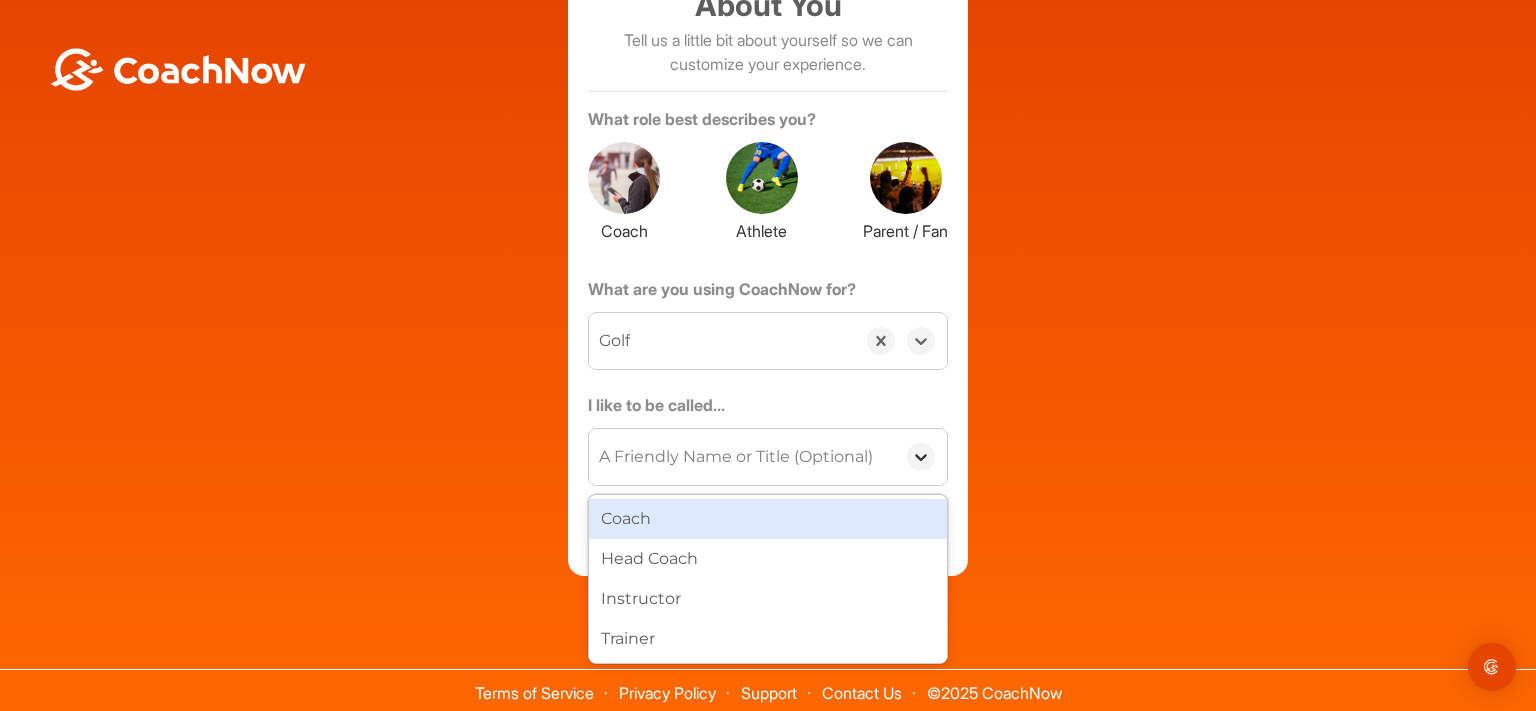 click at bounding box center (921, 457) 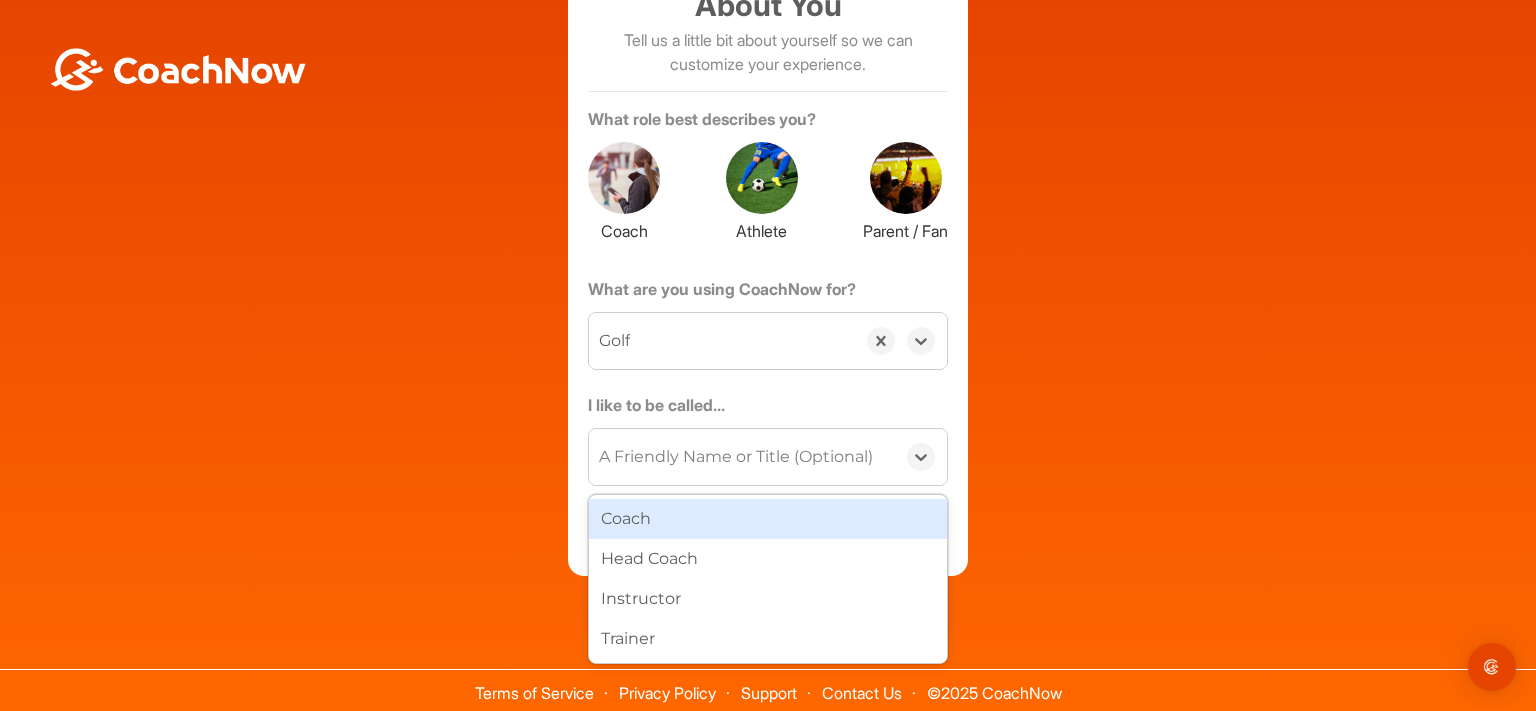 click on "What are you using CoachNow for?   option Golf, selected.     0 results available. Select is focused ,type to refine list, press Down to open the menu,  Golf" at bounding box center (768, 335) 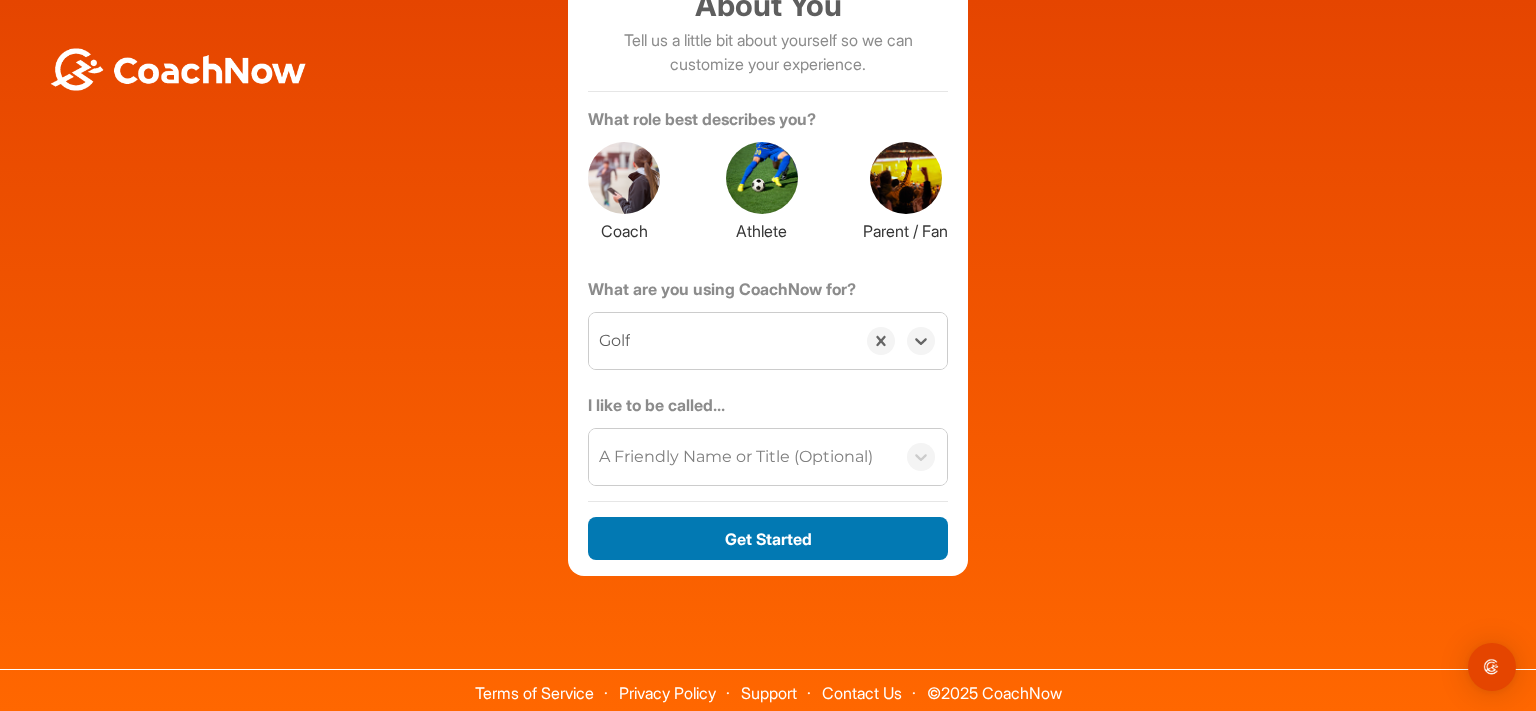 click on "Get Started" at bounding box center [768, 538] 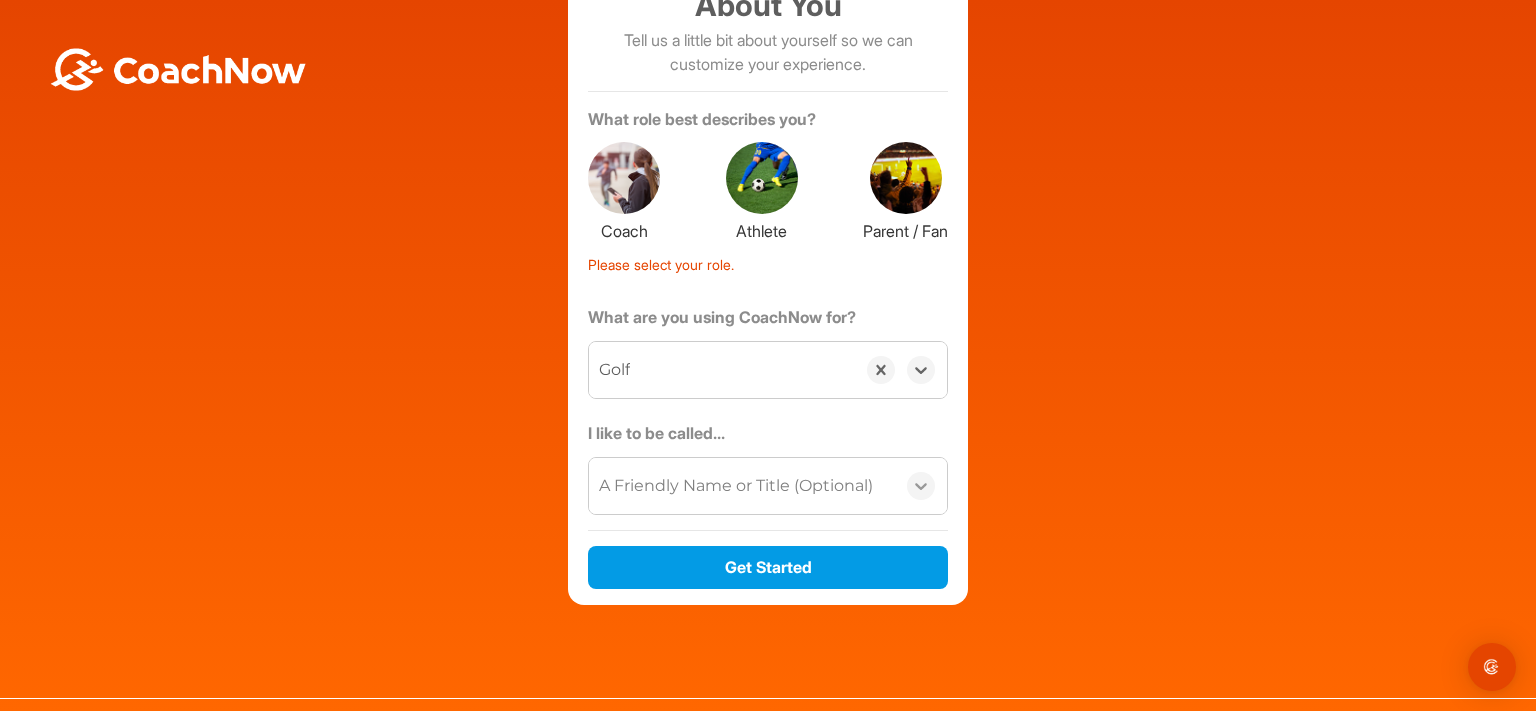 click 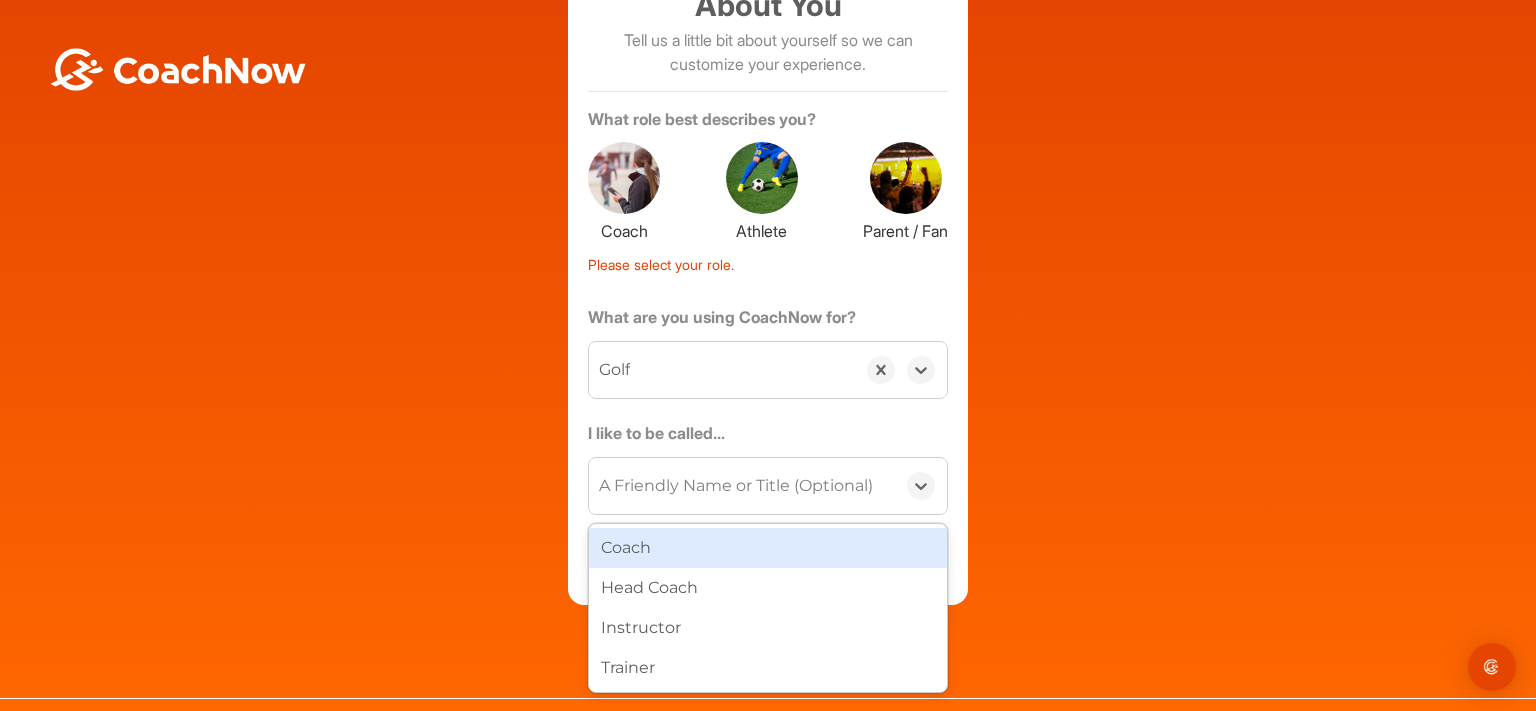 click on "I like to be called..." at bounding box center (768, 437) 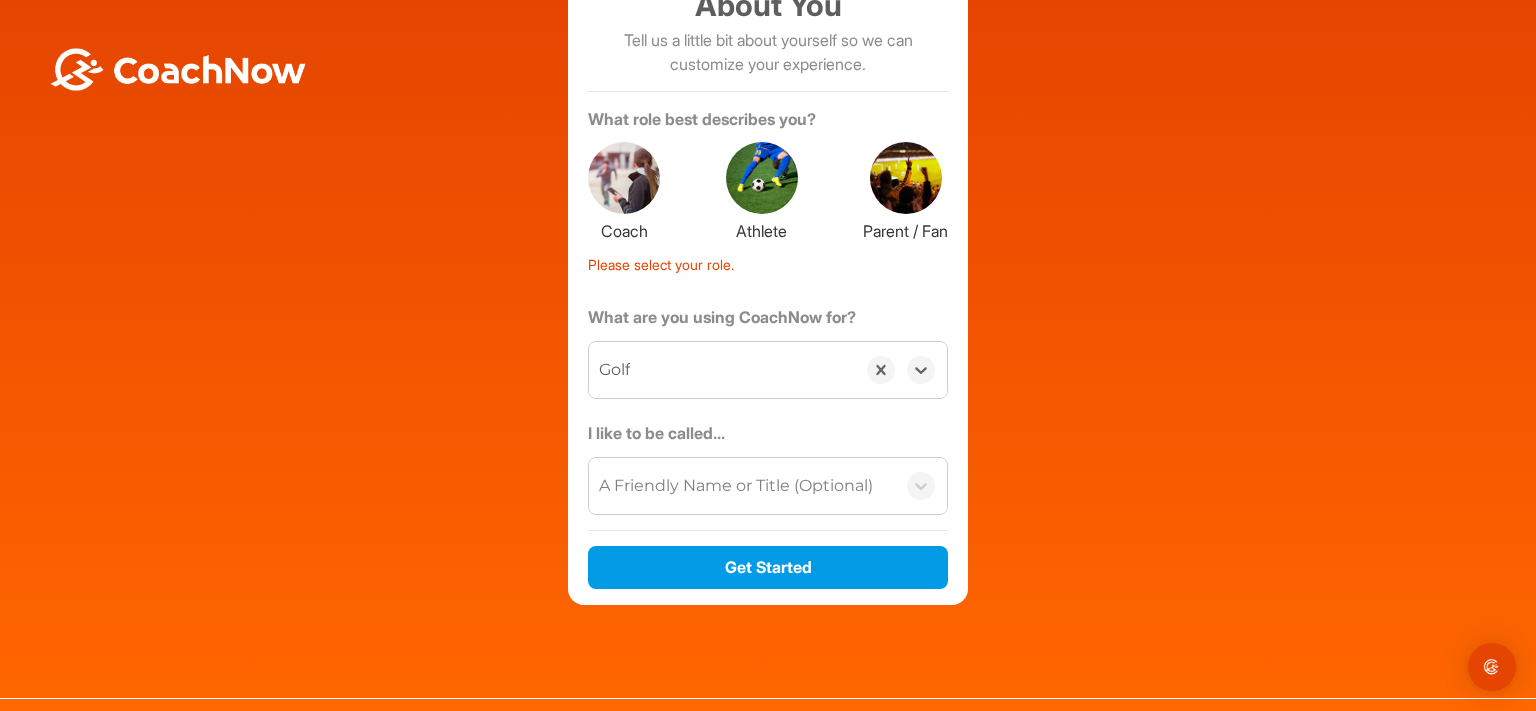 click on "Athlete" at bounding box center [762, 228] 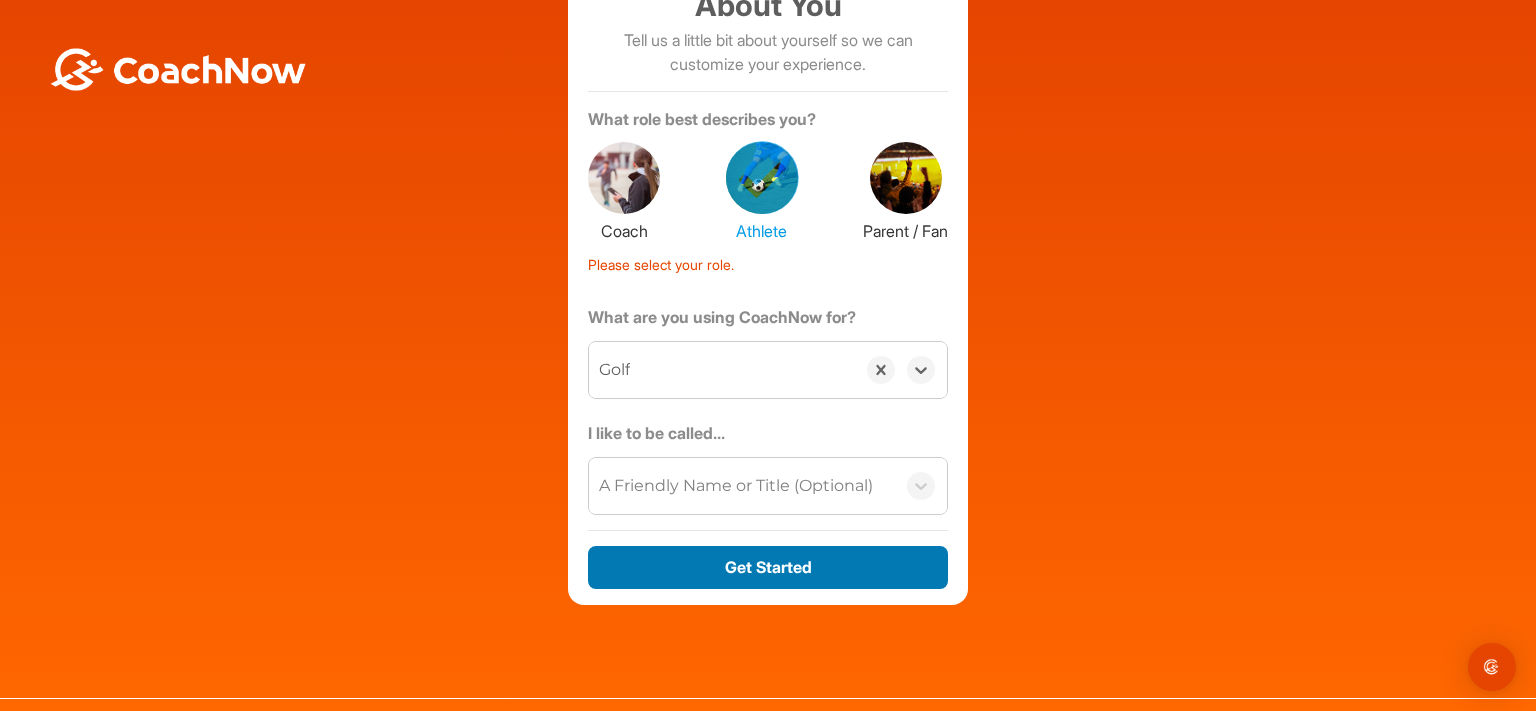 click on "Get Started" at bounding box center (768, 567) 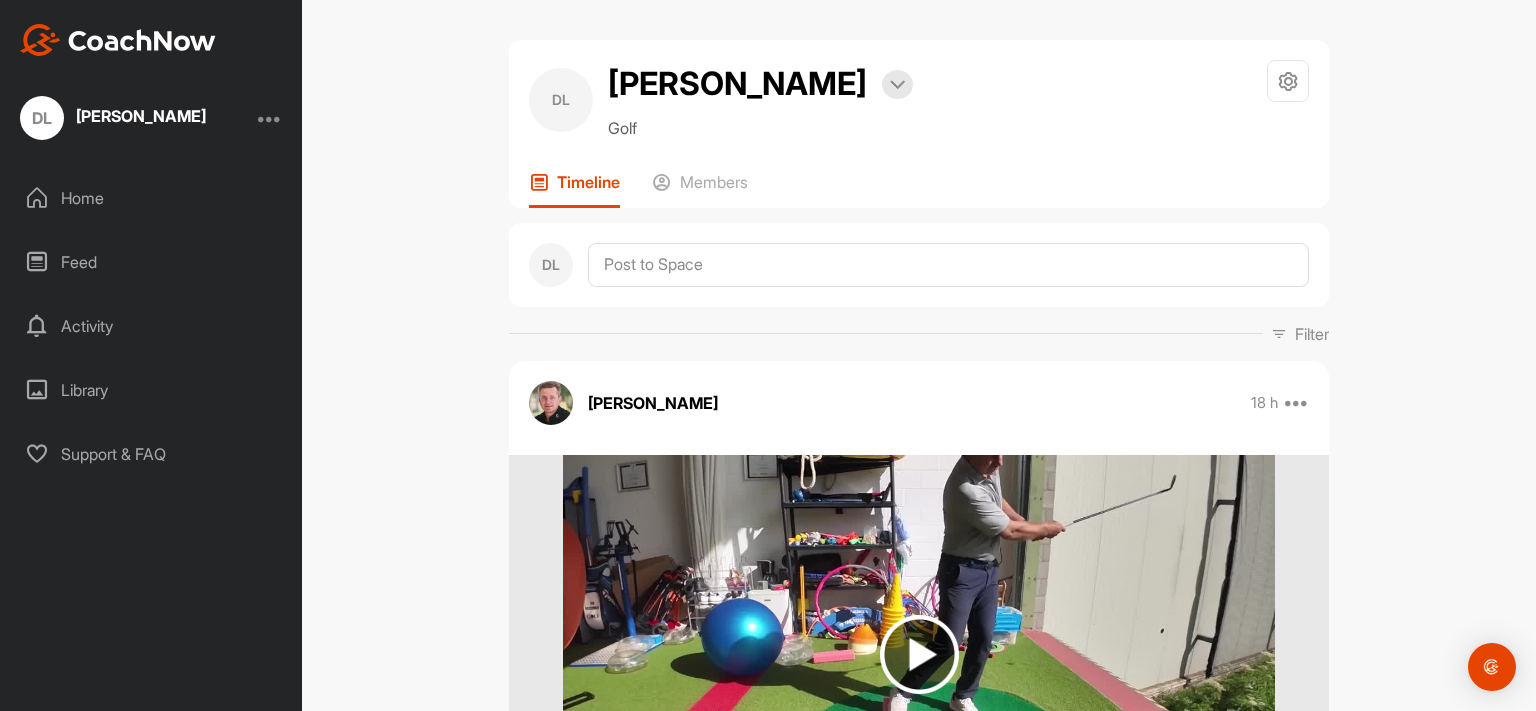scroll, scrollTop: 0, scrollLeft: 0, axis: both 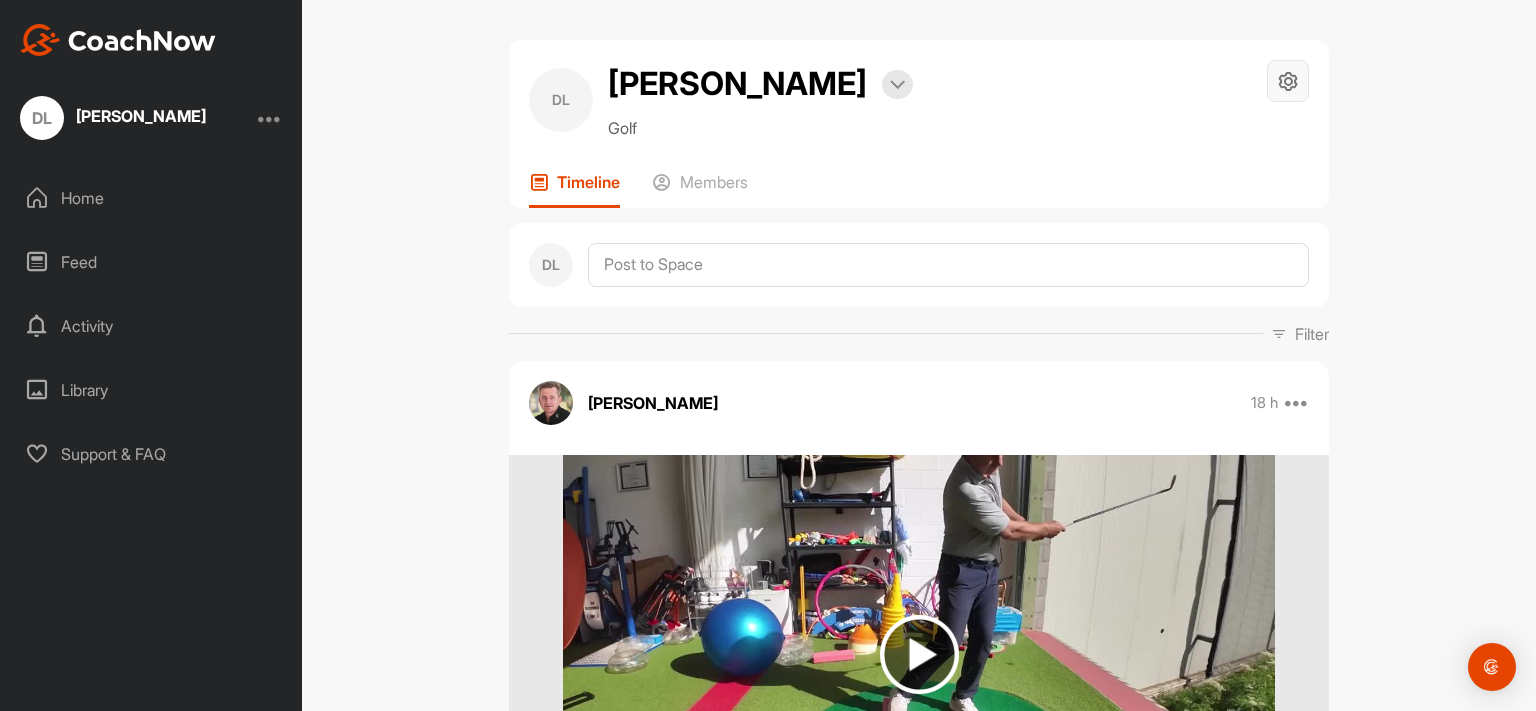 click at bounding box center (1288, 81) 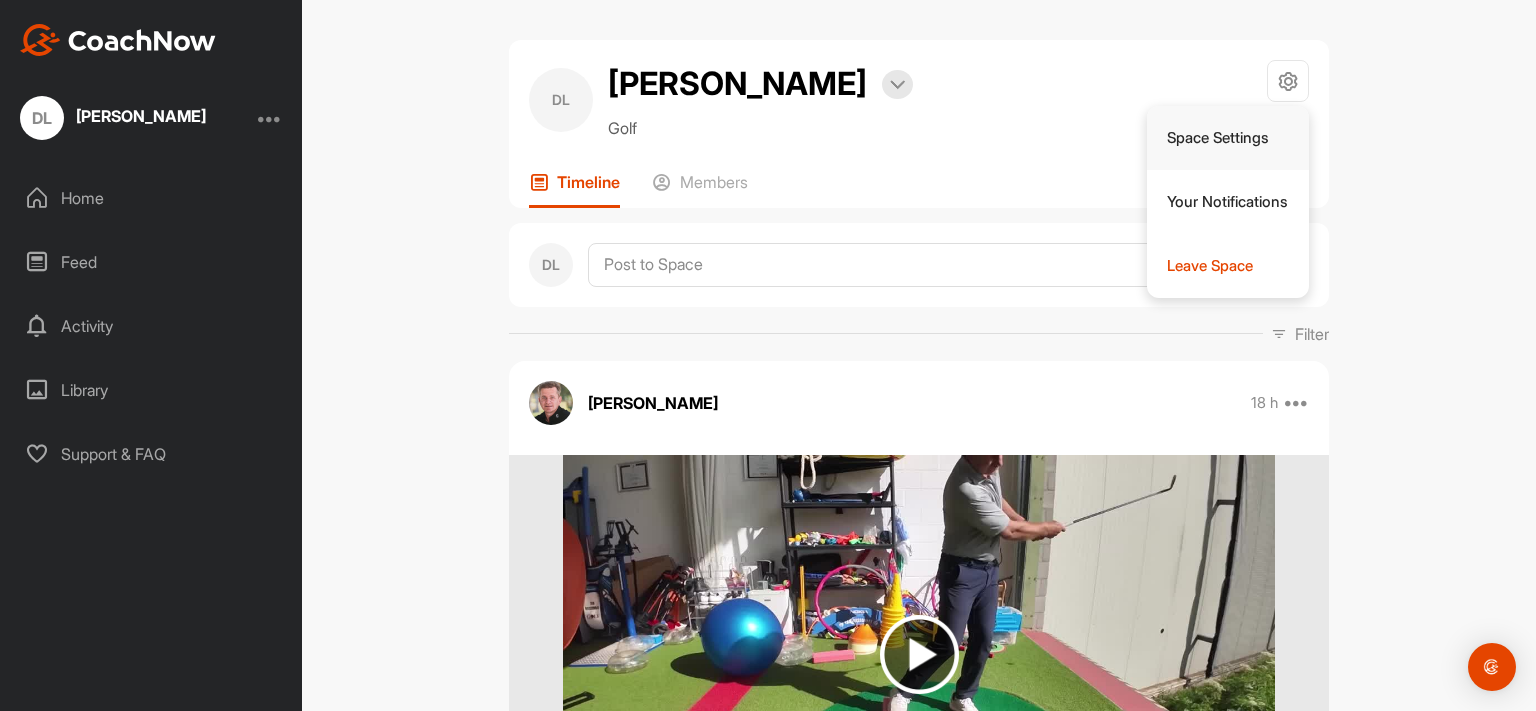 click on "Space Settings" at bounding box center [1228, 138] 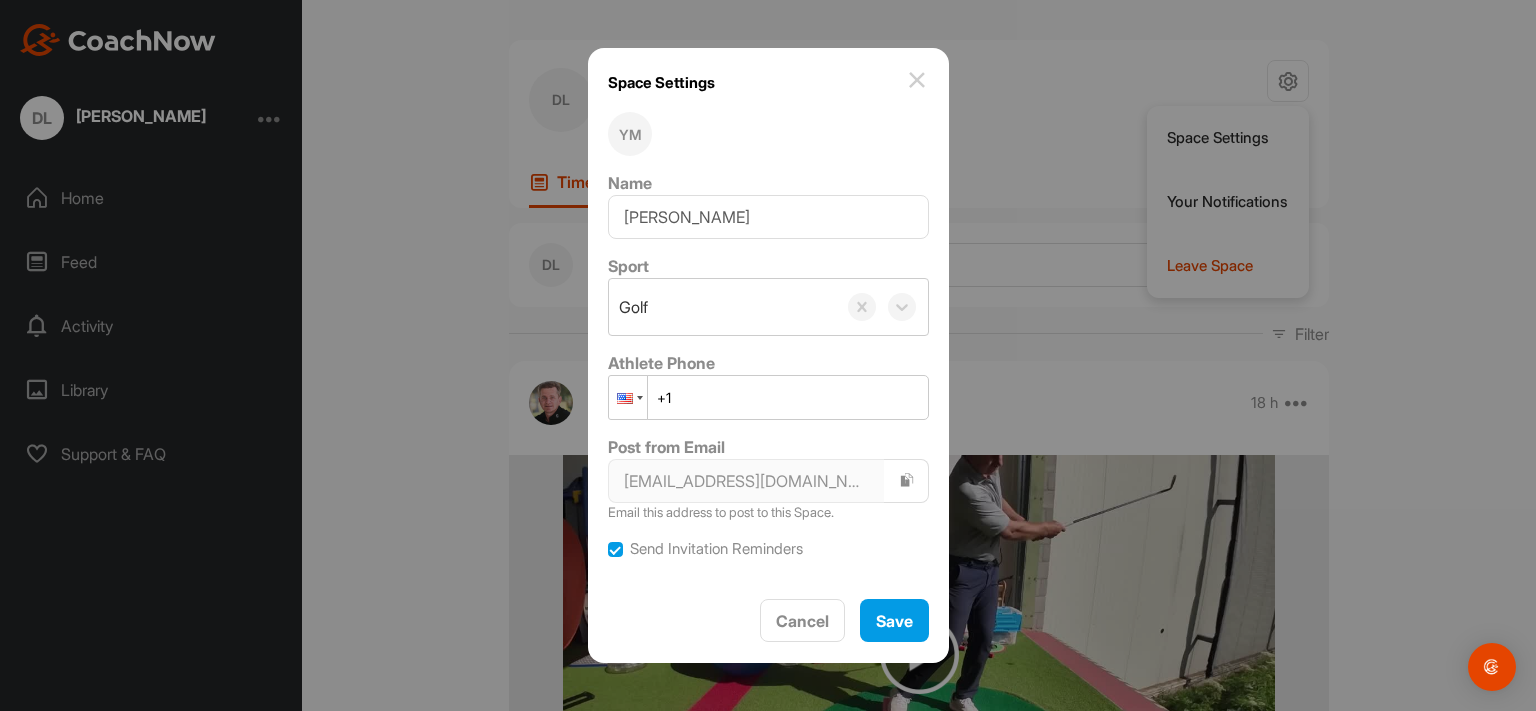 click at bounding box center (628, 397) 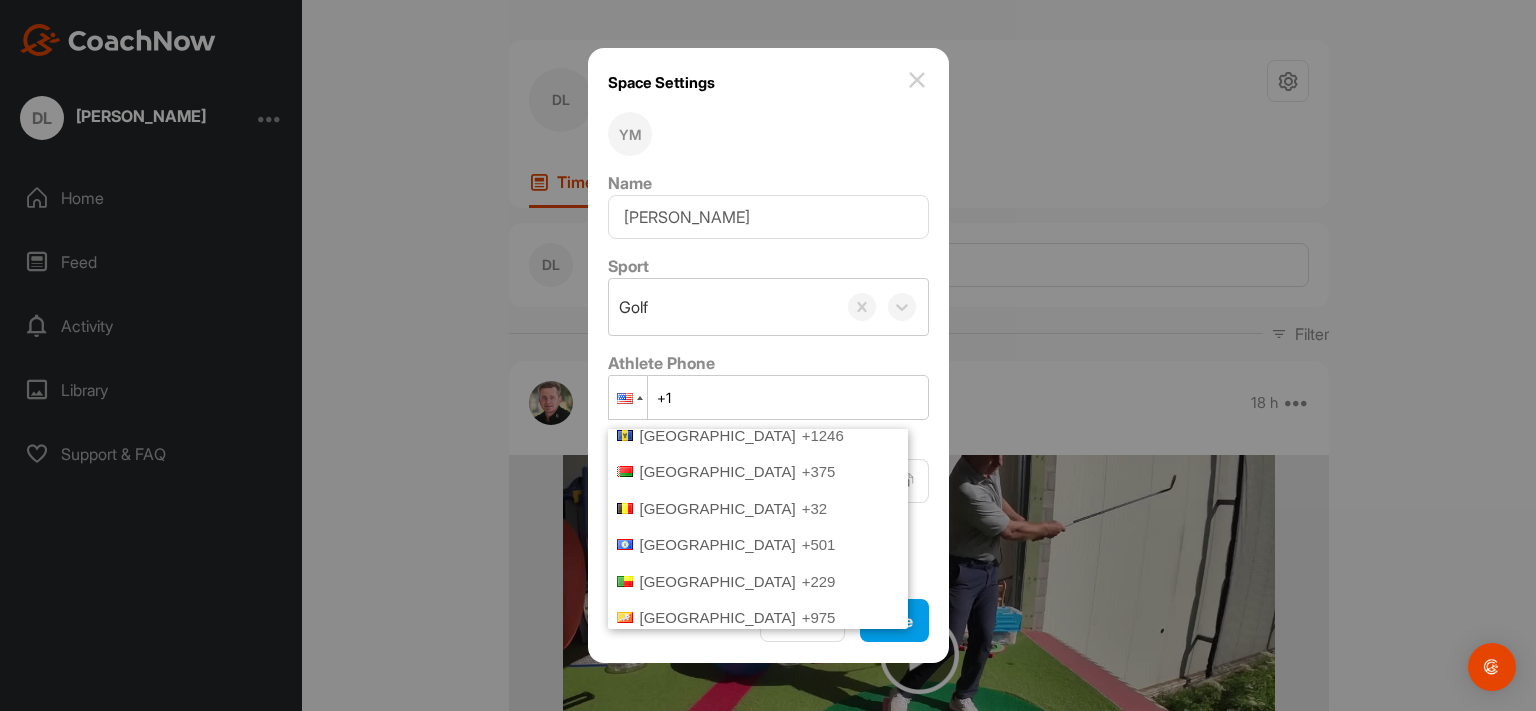 scroll, scrollTop: 578, scrollLeft: 0, axis: vertical 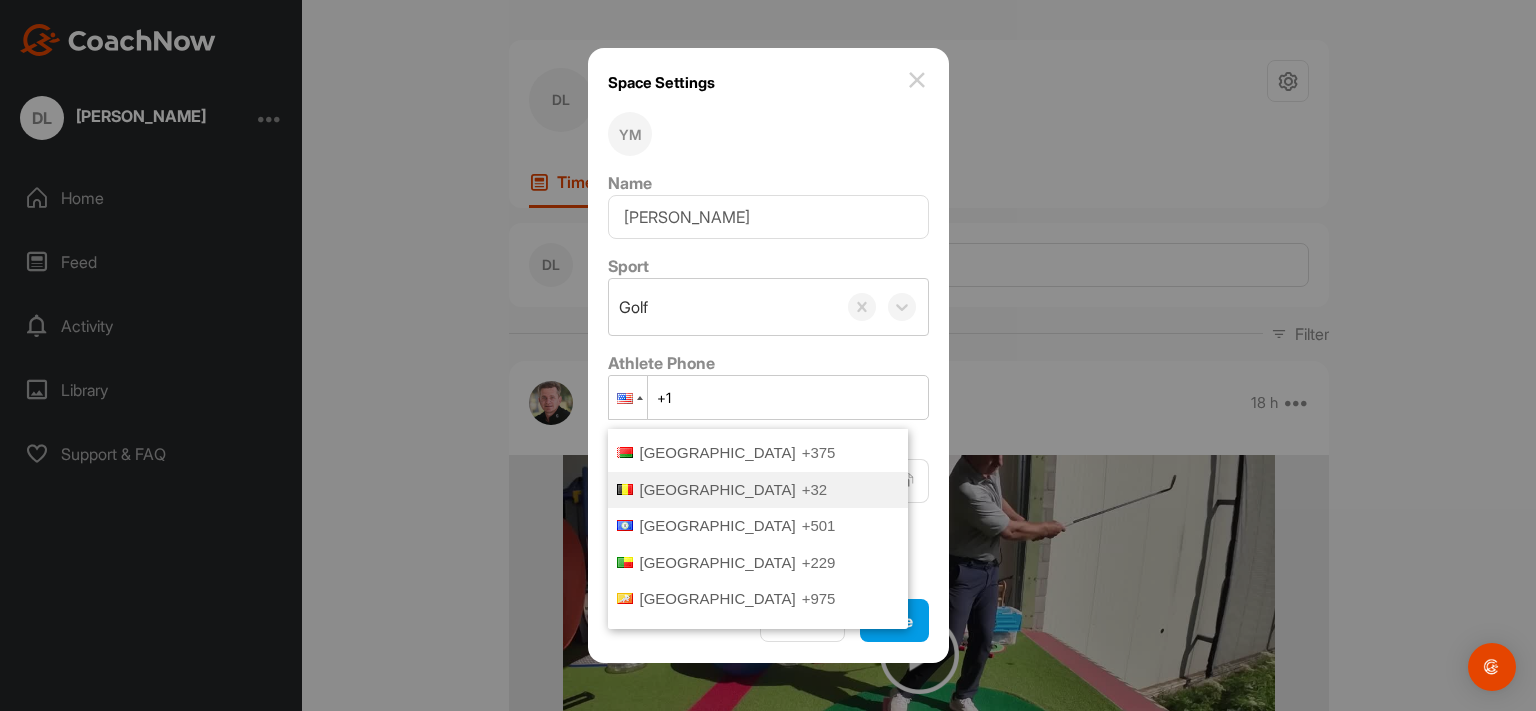 click on "[GEOGRAPHIC_DATA] +32" at bounding box center (758, 490) 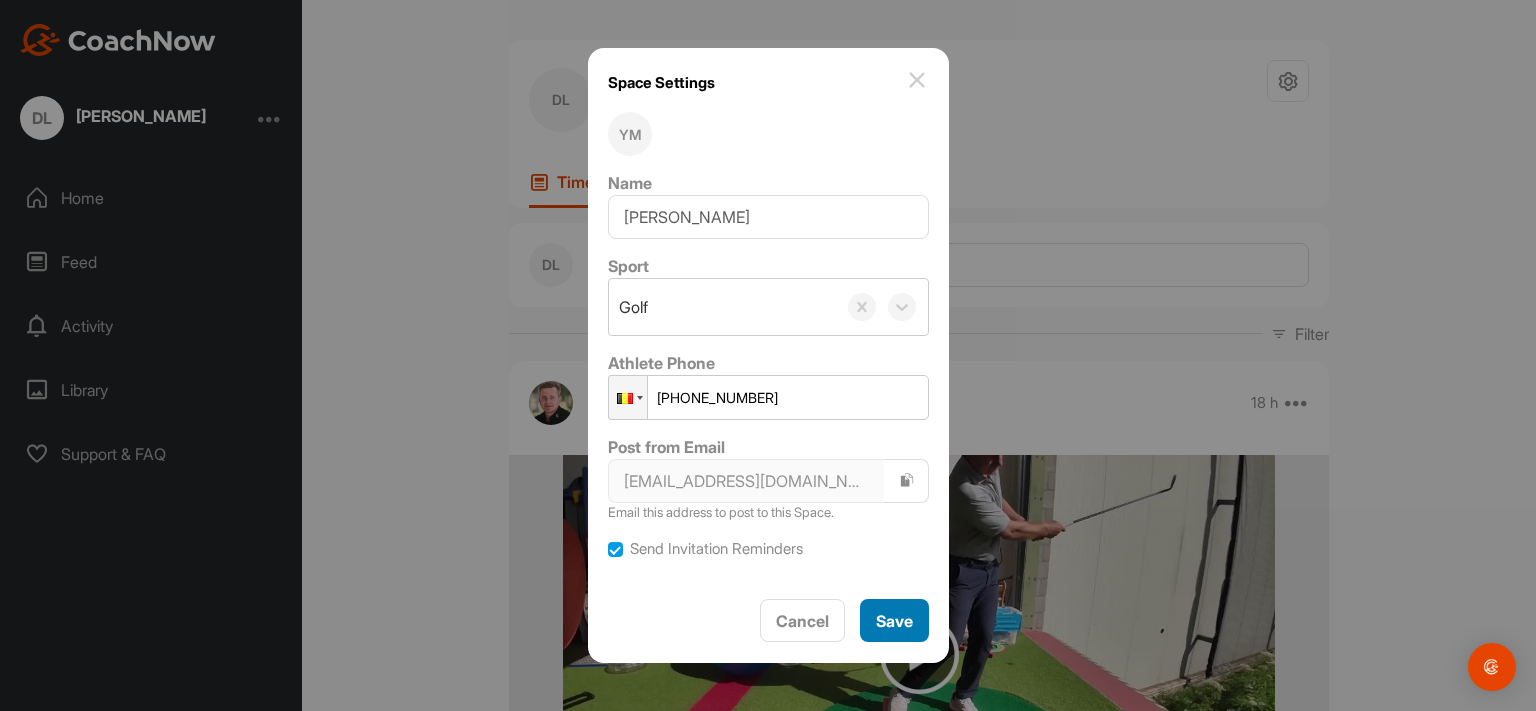 type on "[PHONE_NUMBER]" 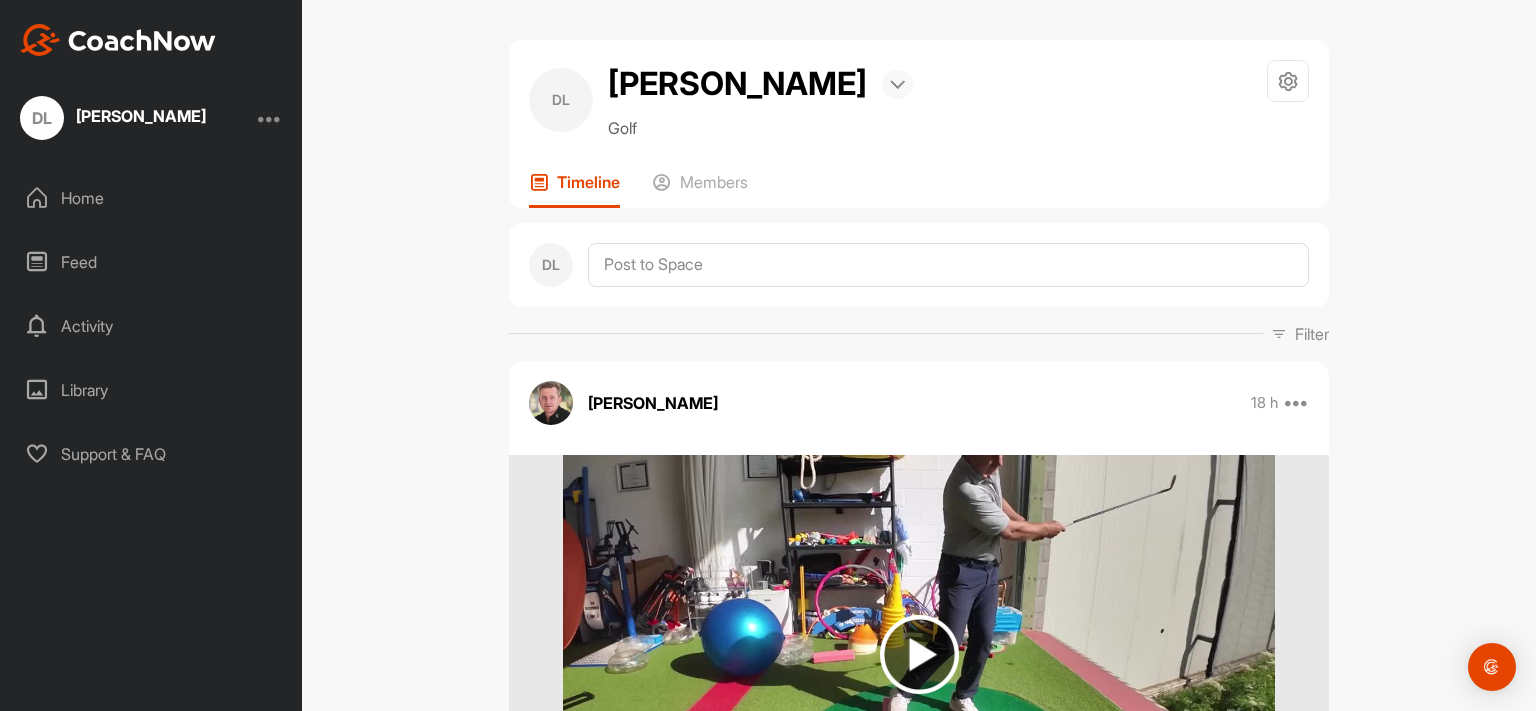 click at bounding box center (897, 85) 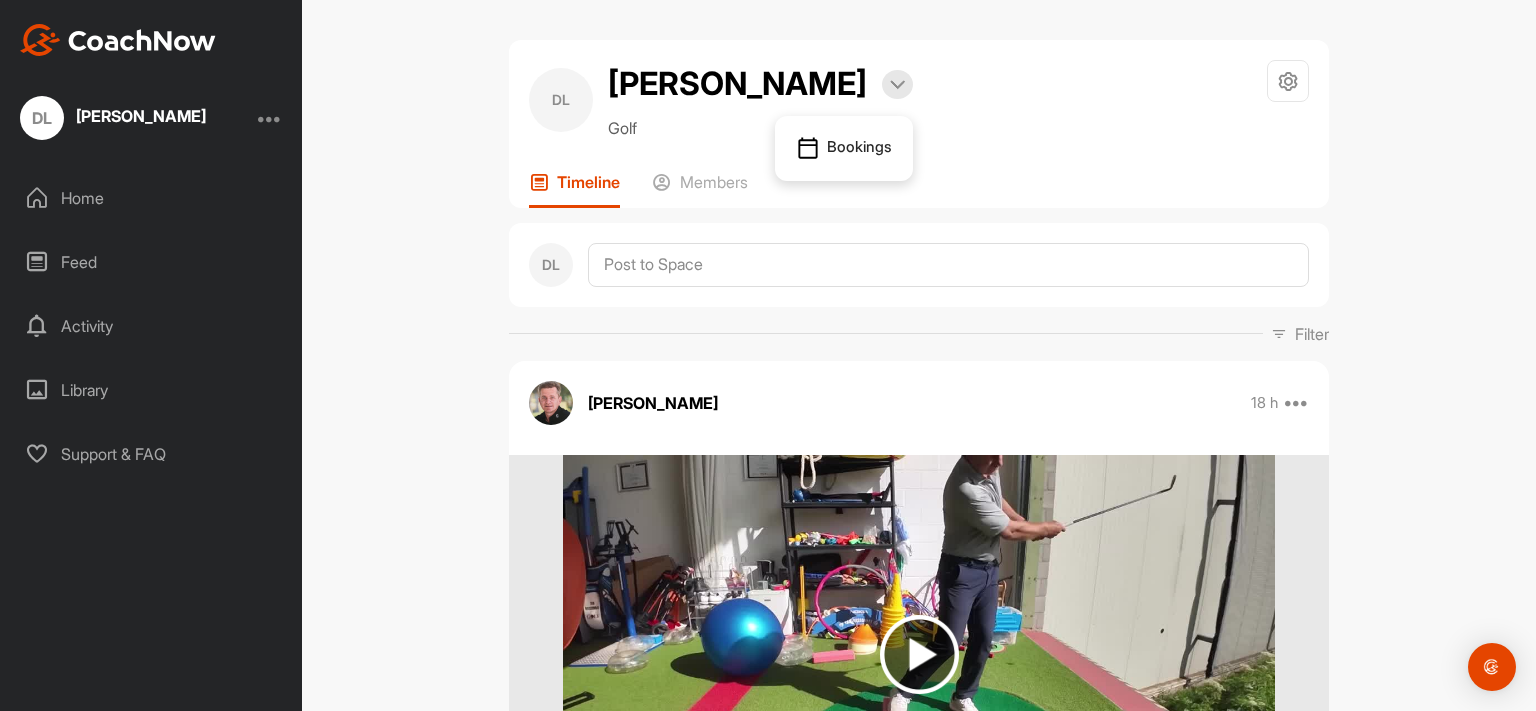 click on "DL [PERSON_NAME] Bookings Golf Space Settings Your Notifications Leave Space" at bounding box center [919, 100] 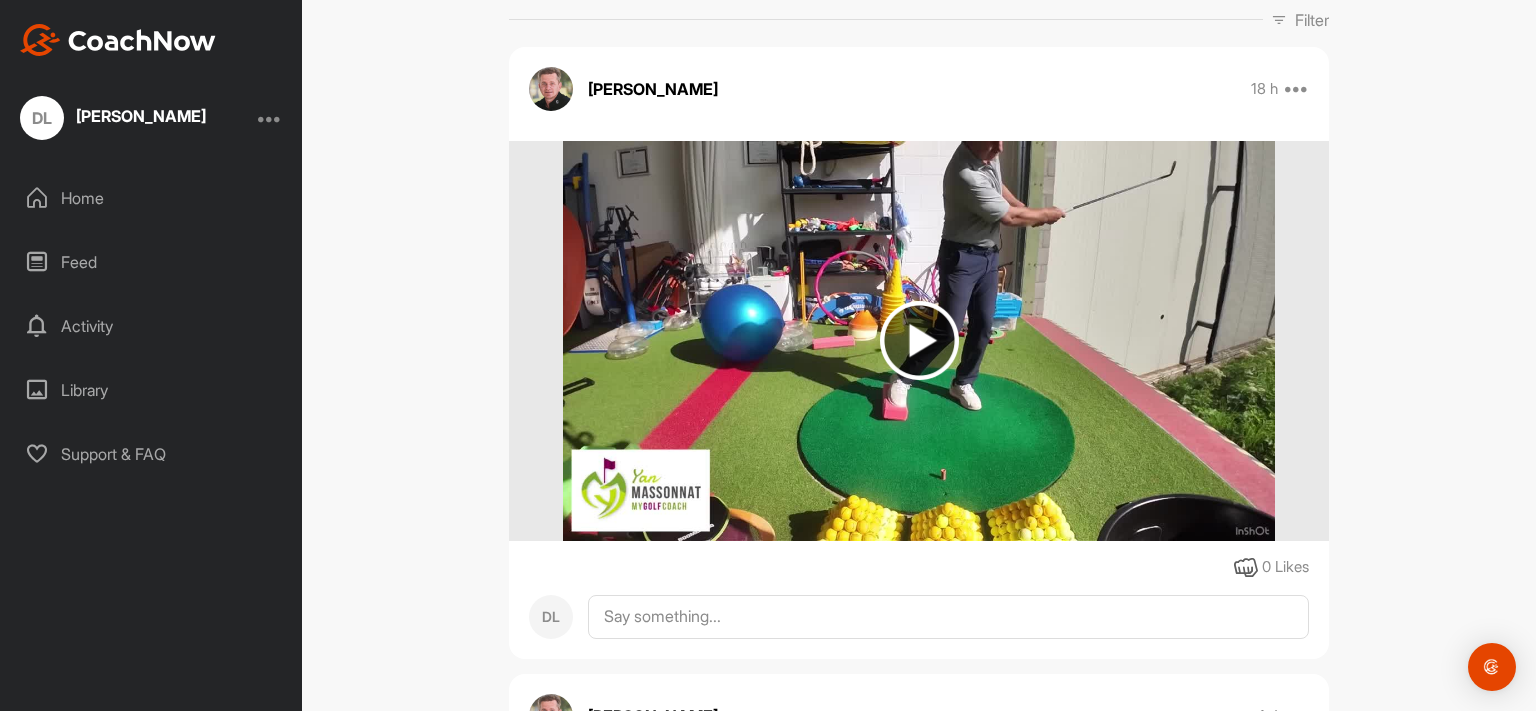 scroll, scrollTop: 326, scrollLeft: 0, axis: vertical 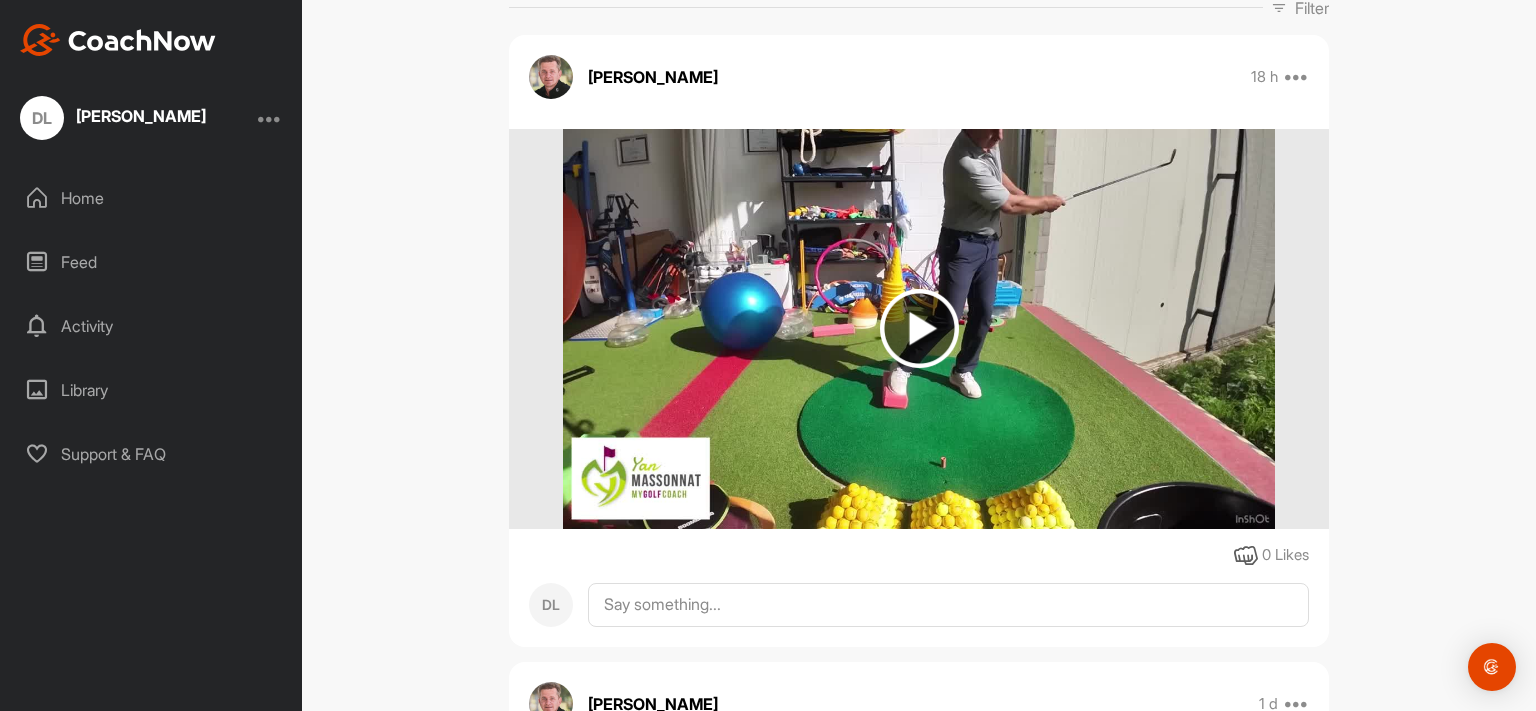 click at bounding box center [919, 328] 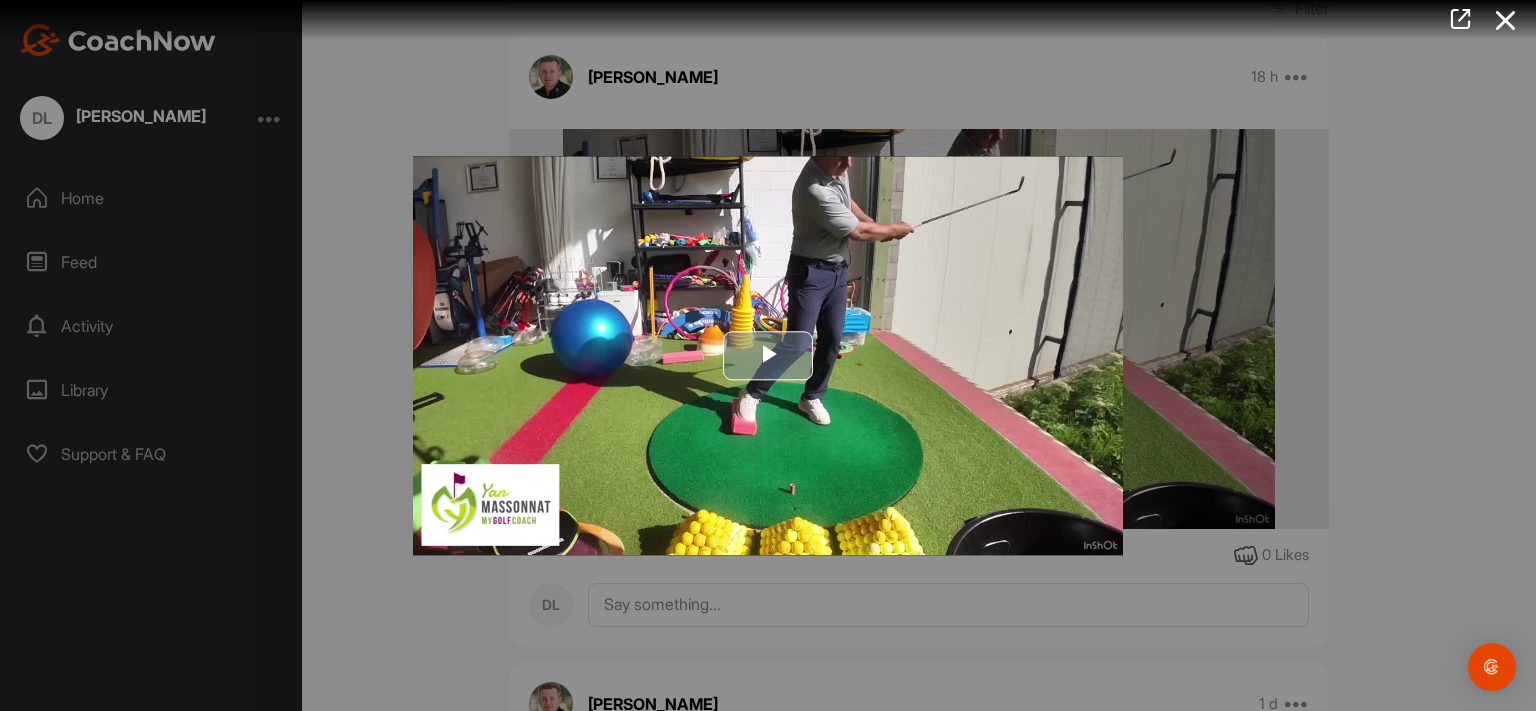 click at bounding box center [768, 356] 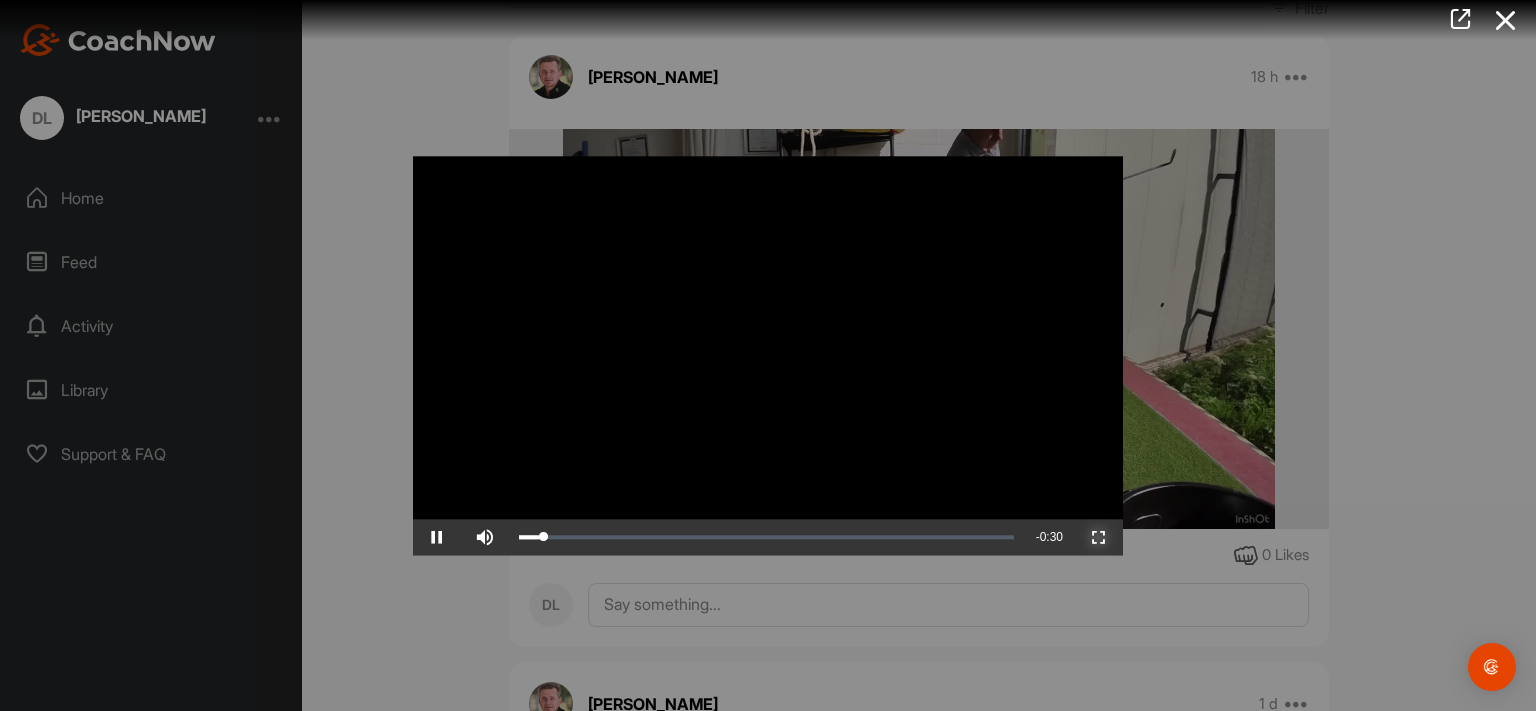 click at bounding box center [1099, 537] 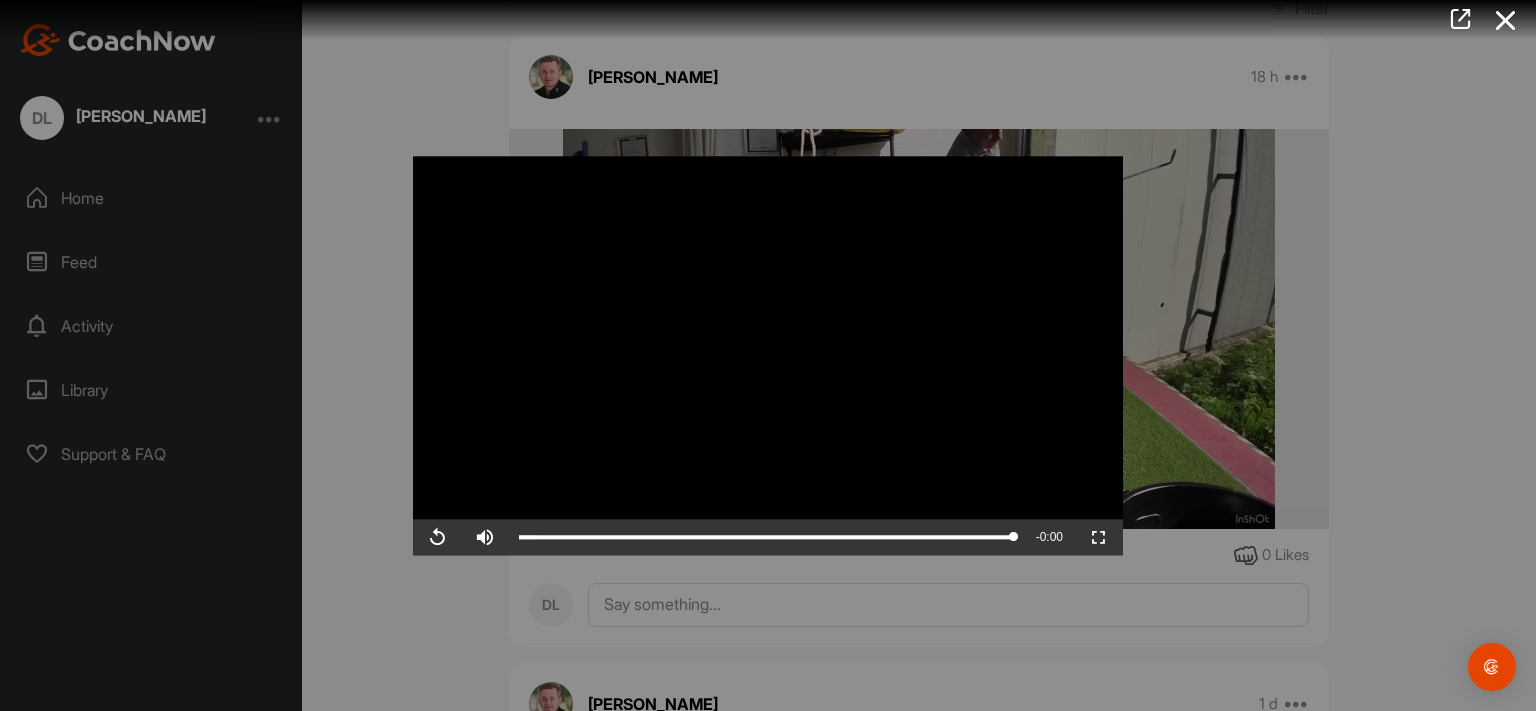 click at bounding box center [768, 355] 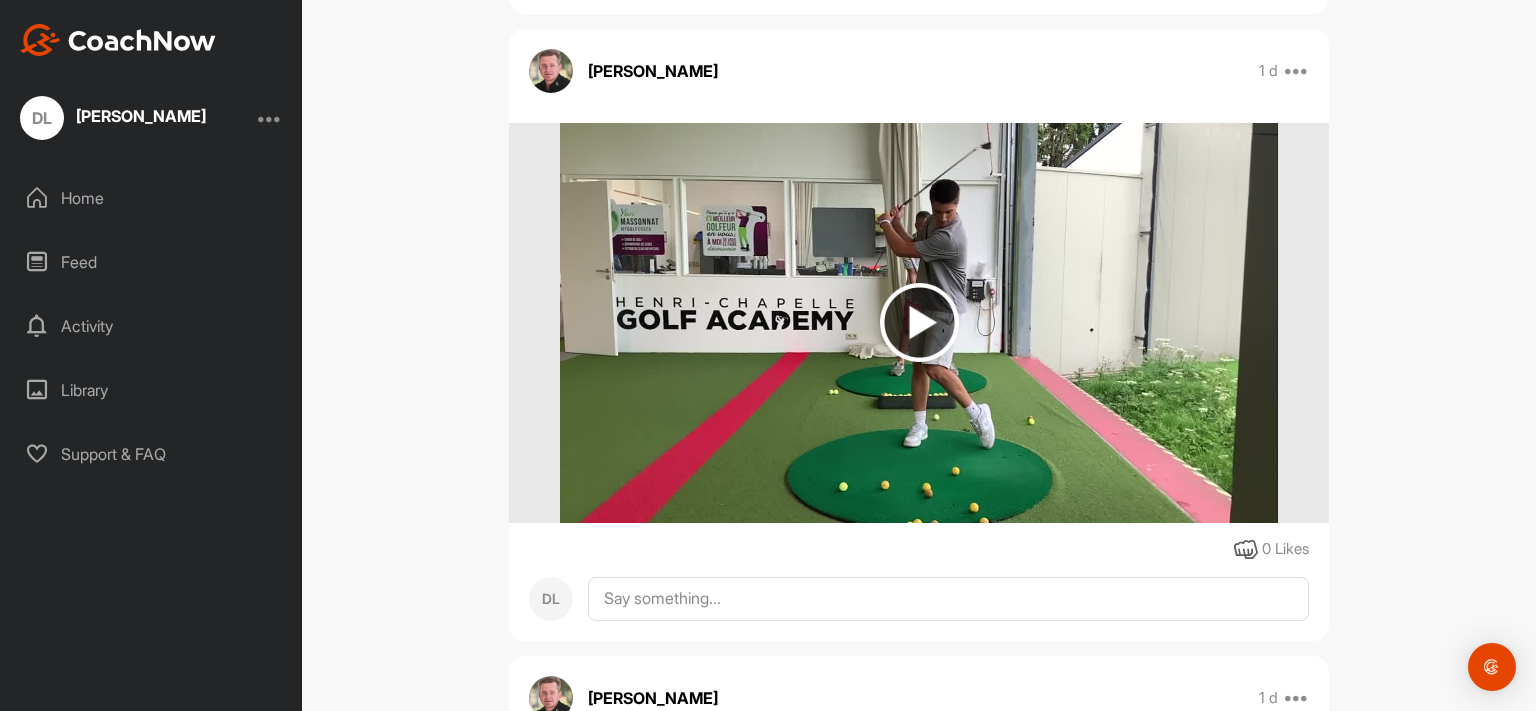 scroll, scrollTop: 960, scrollLeft: 0, axis: vertical 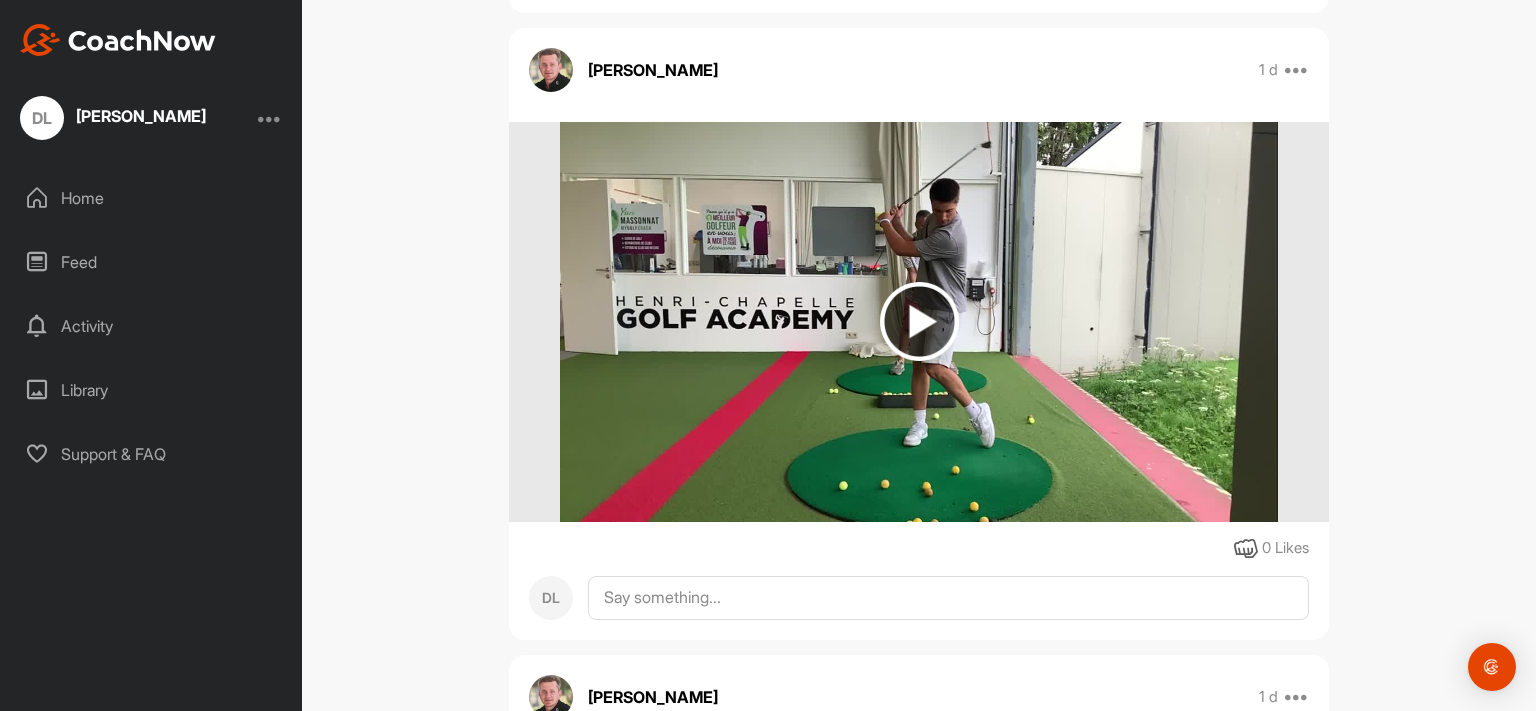 click at bounding box center (919, 321) 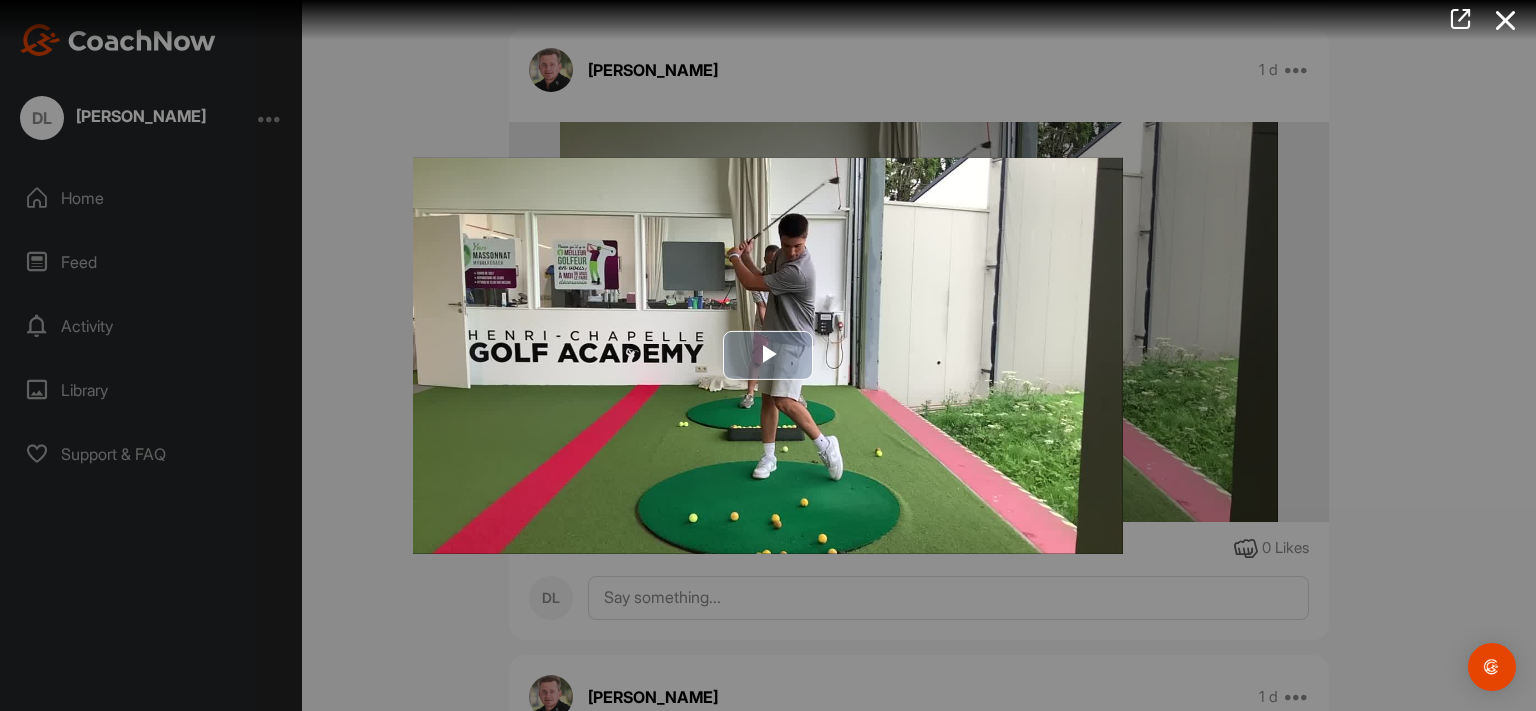 click at bounding box center [768, 355] 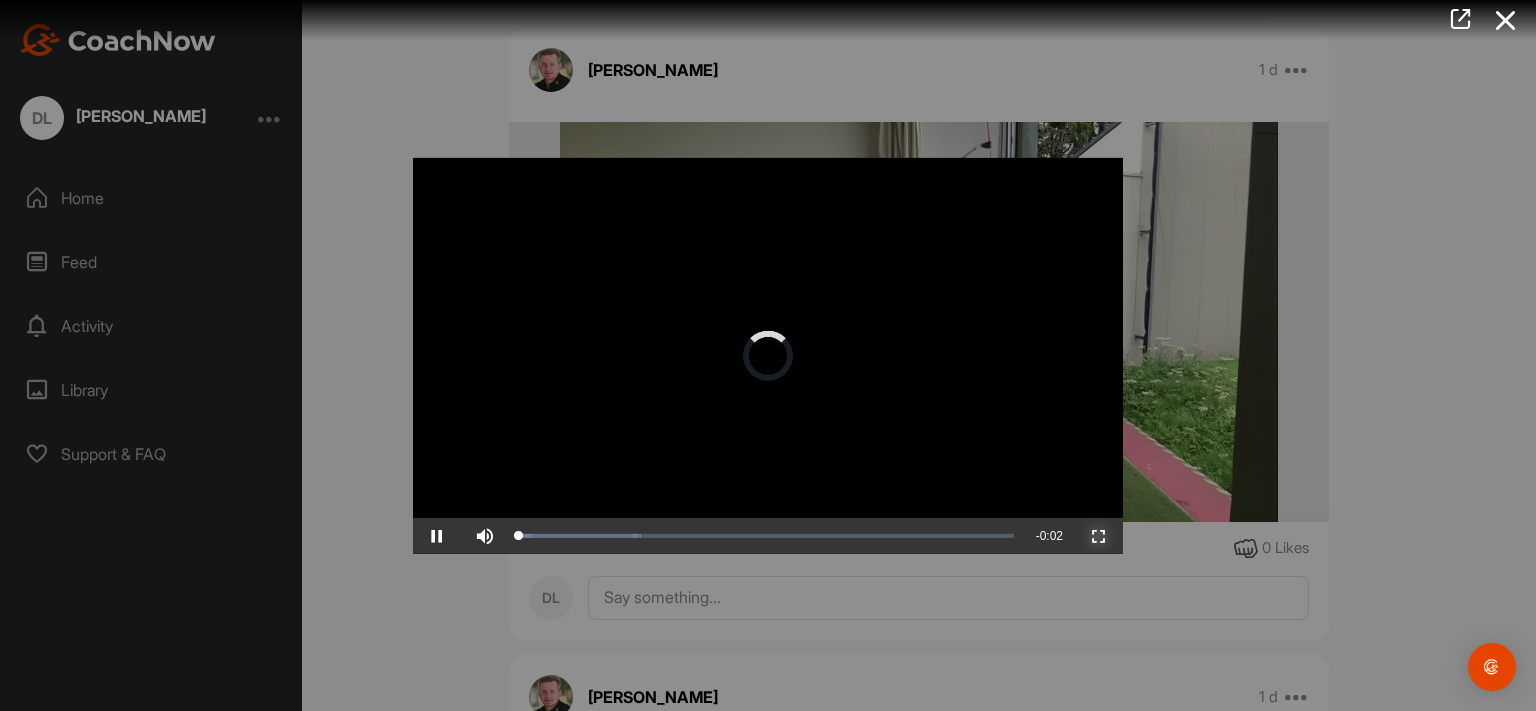 click at bounding box center [1099, 536] 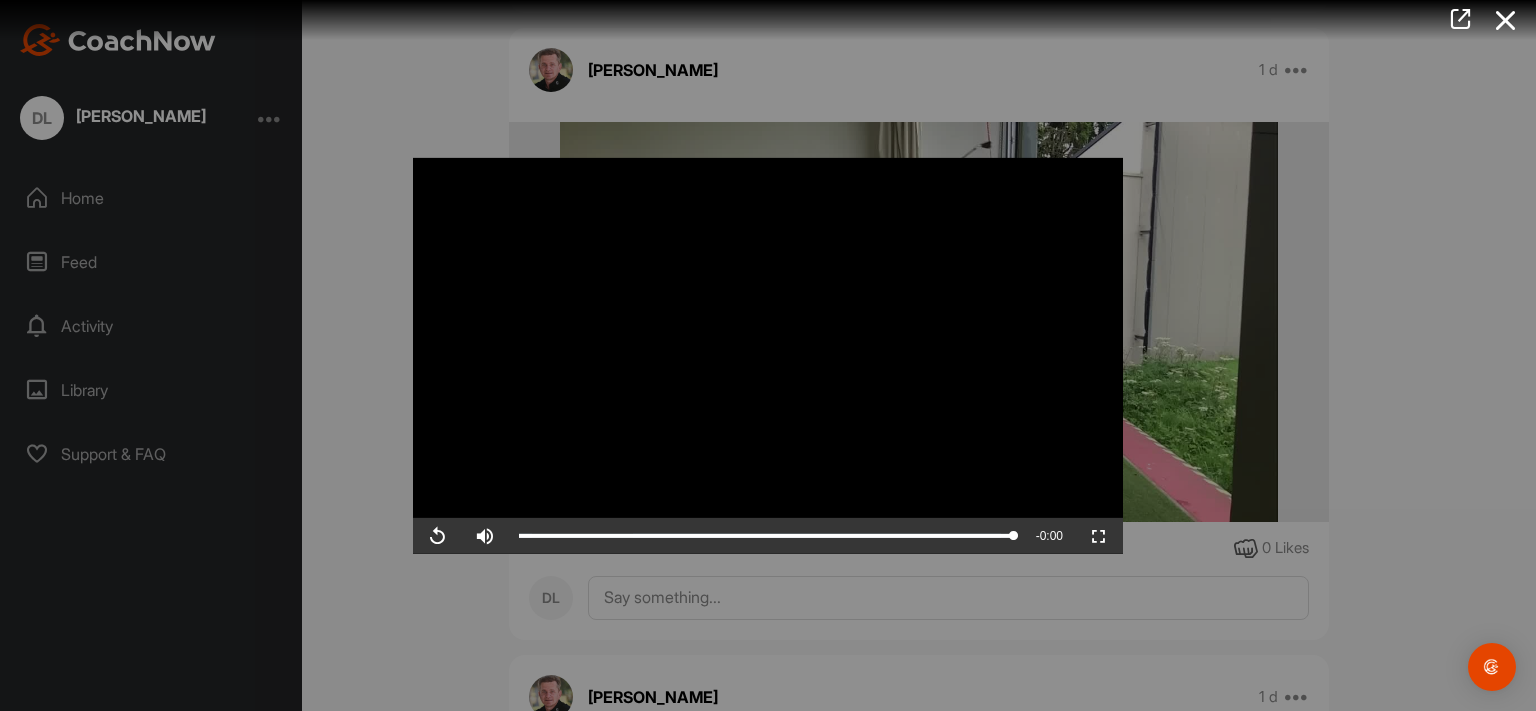 click at bounding box center (768, 355) 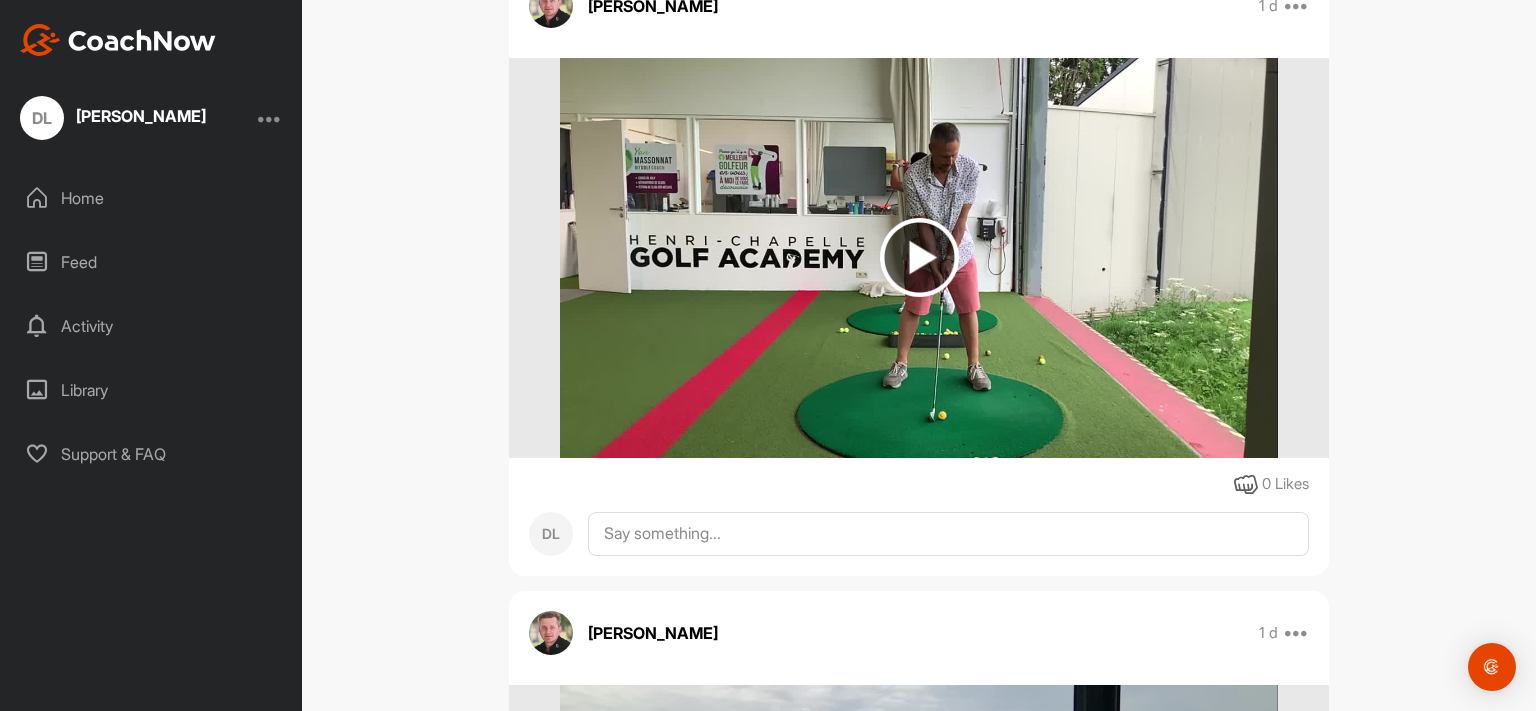 scroll, scrollTop: 1643, scrollLeft: 0, axis: vertical 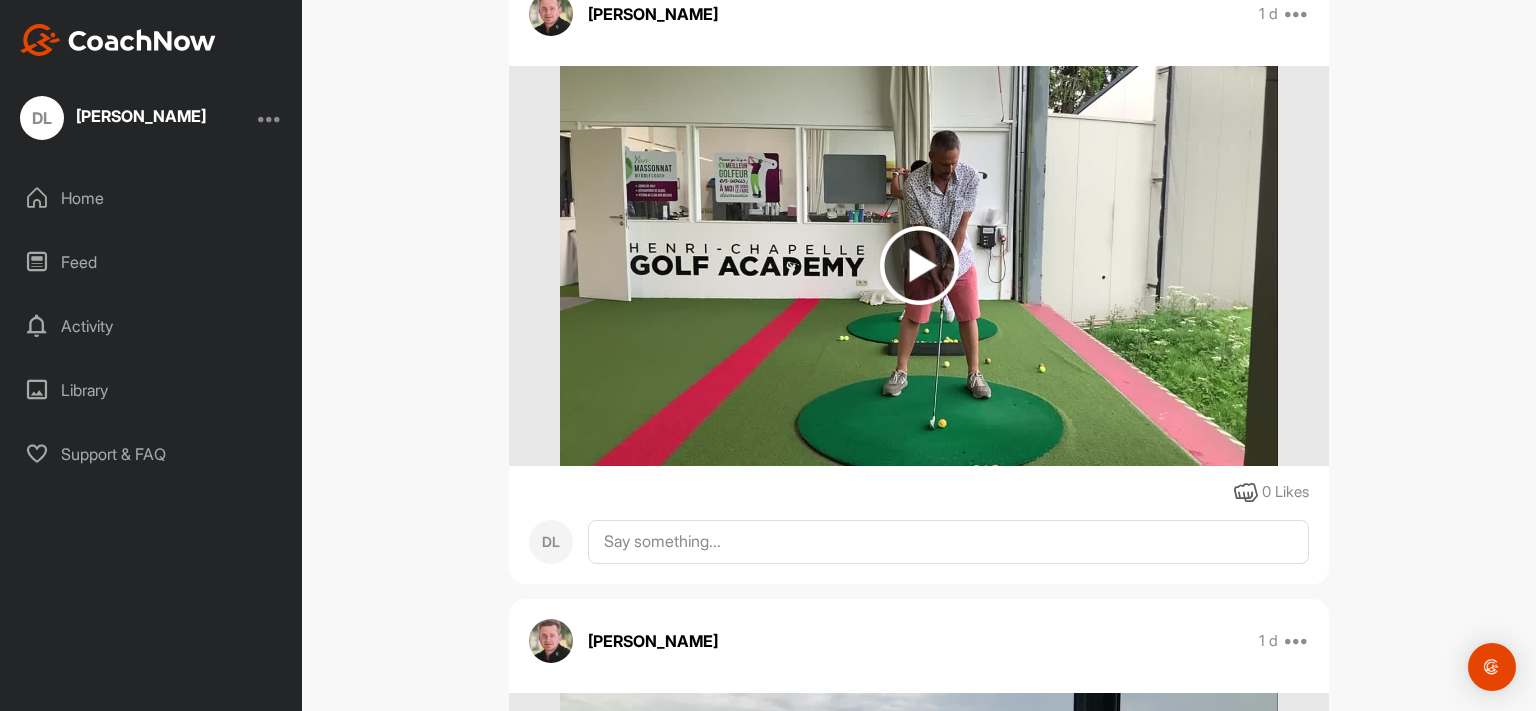 click at bounding box center (919, 265) 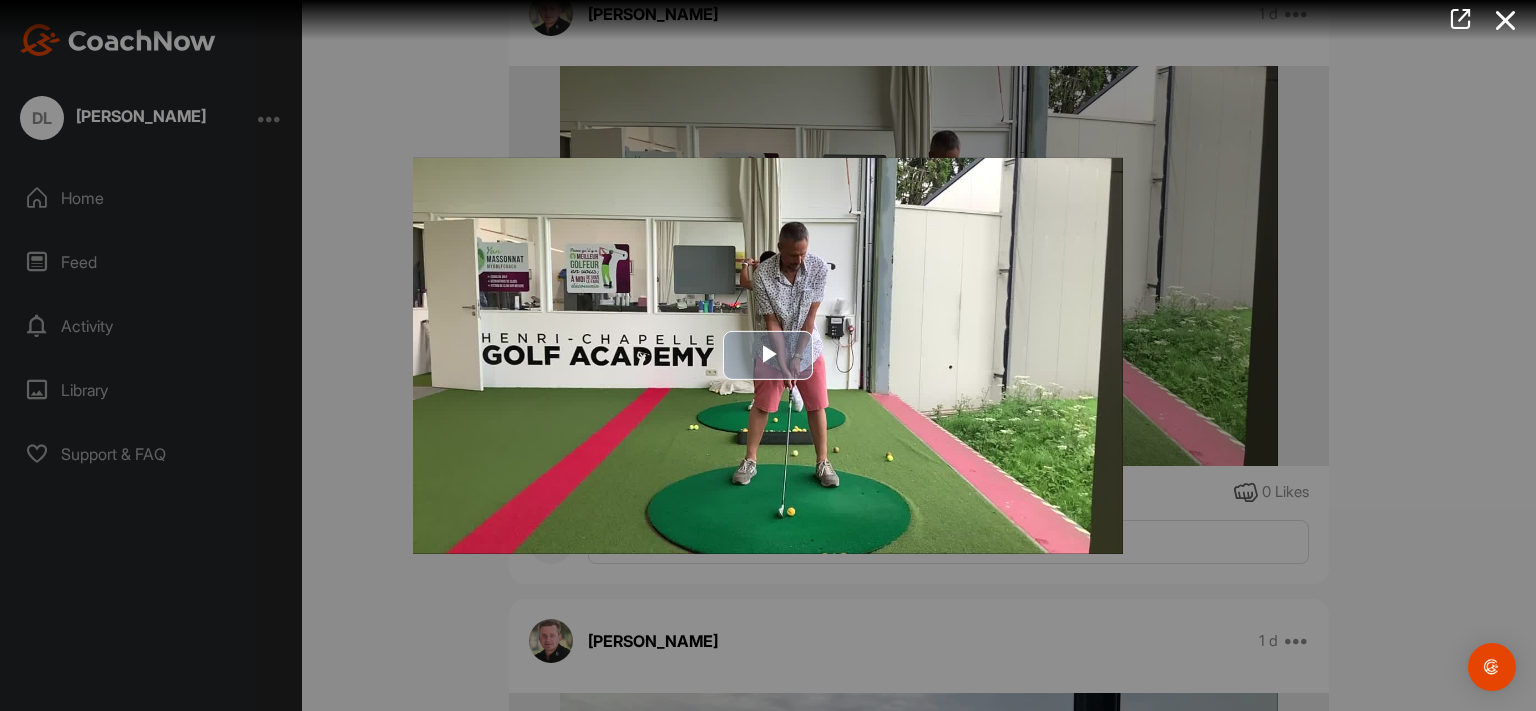 click at bounding box center (768, 355) 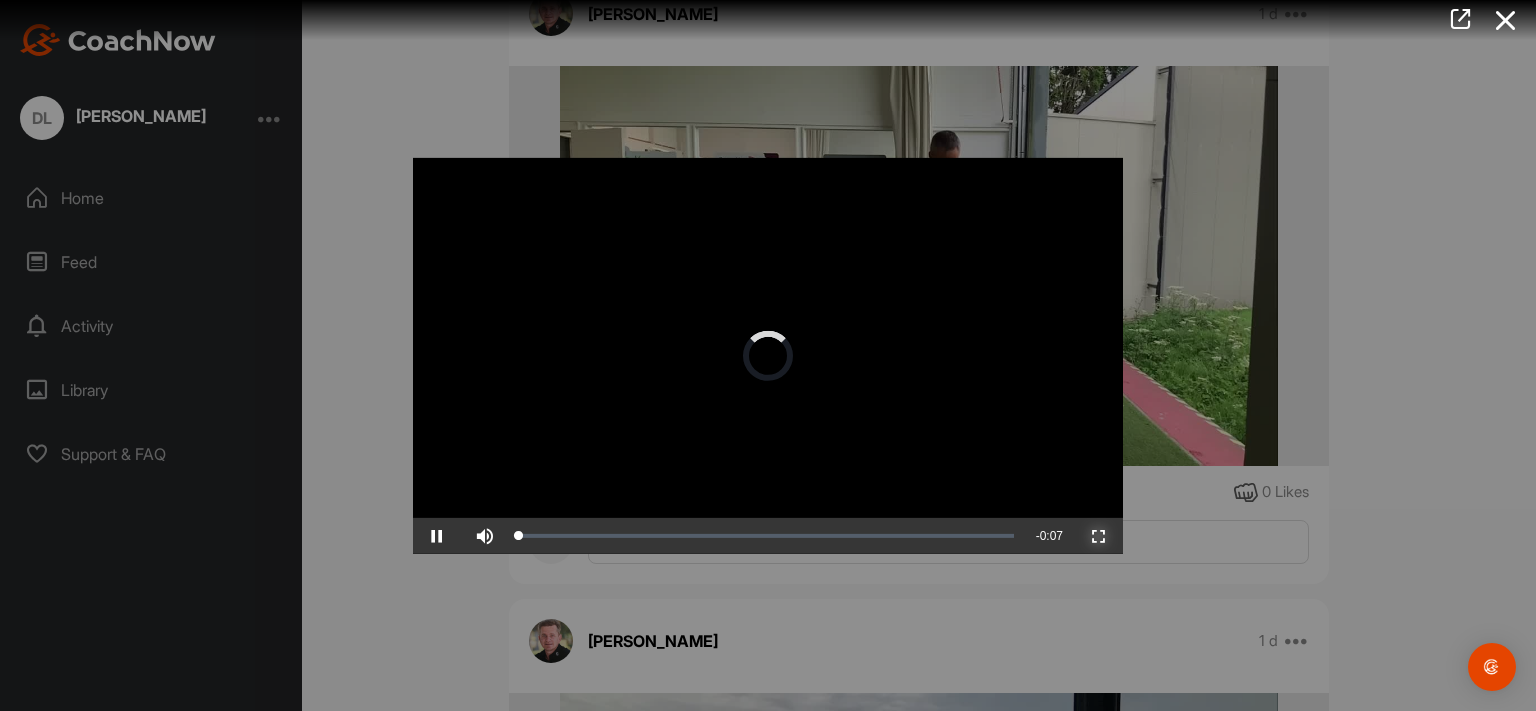 click at bounding box center (1099, 536) 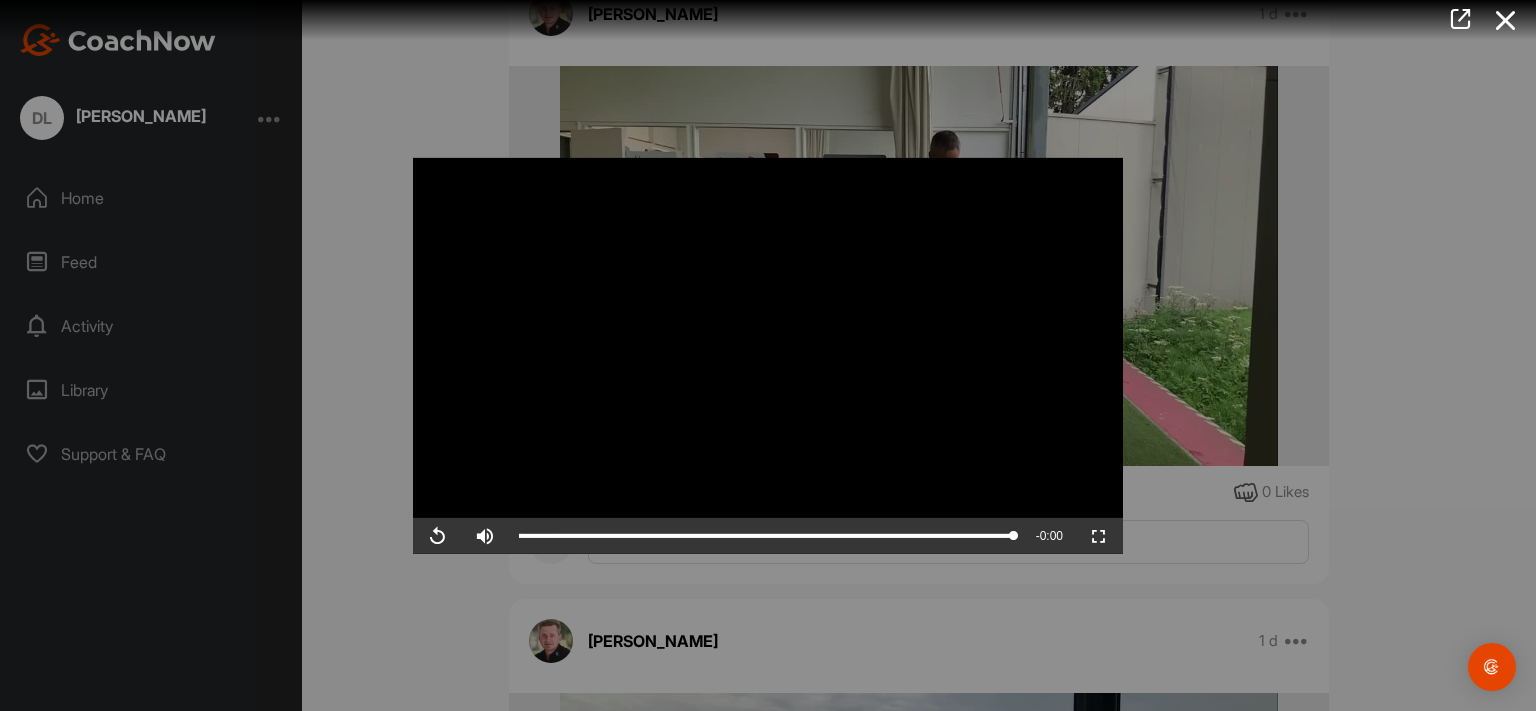 click at bounding box center [768, 355] 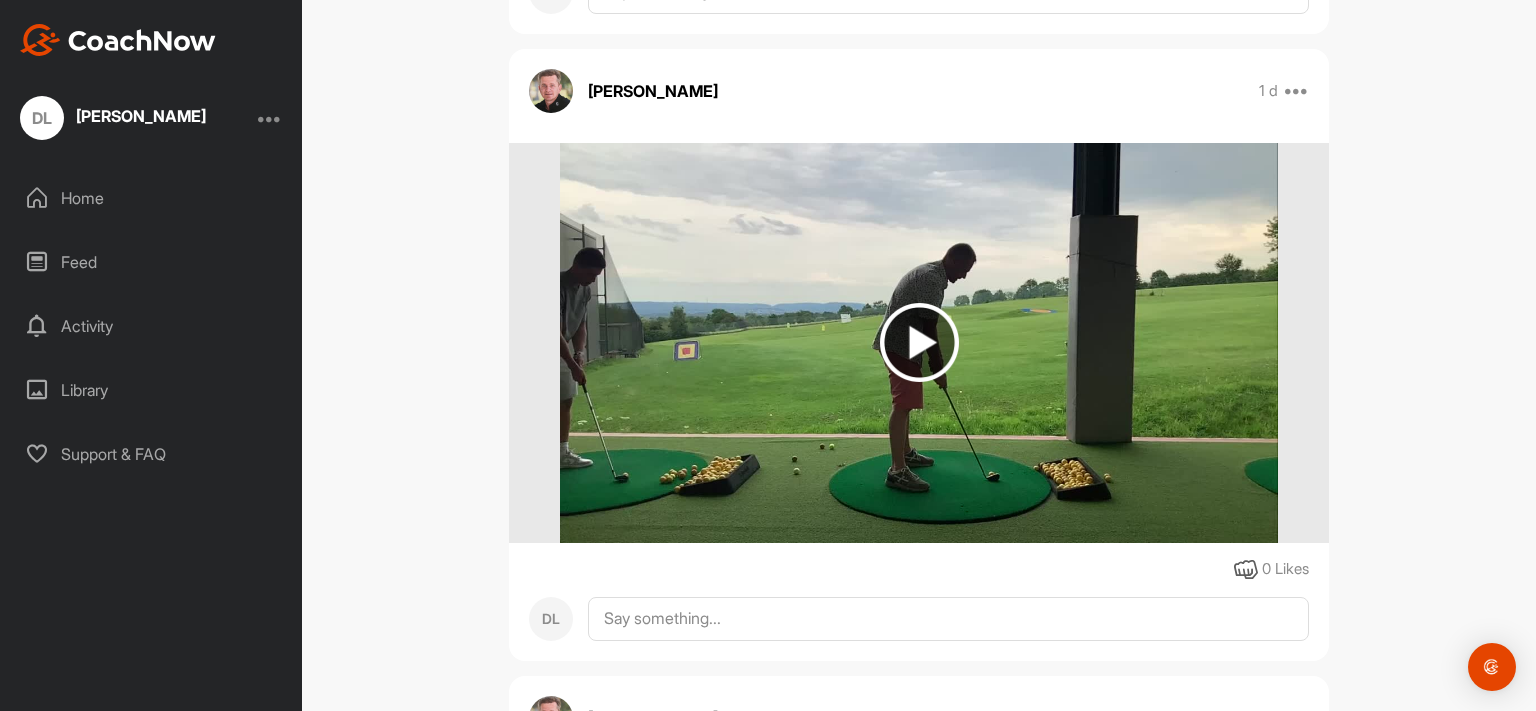 scroll, scrollTop: 2200, scrollLeft: 0, axis: vertical 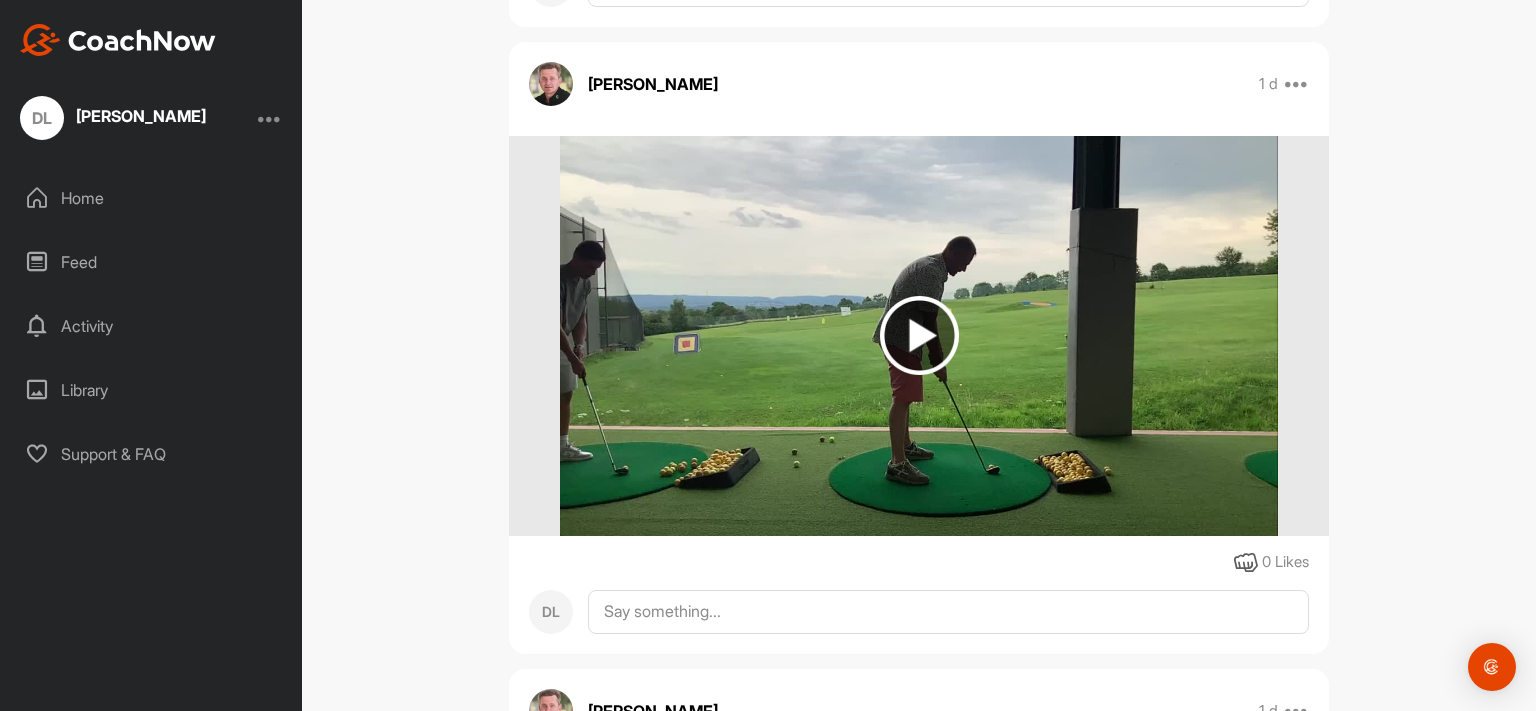click at bounding box center [919, 335] 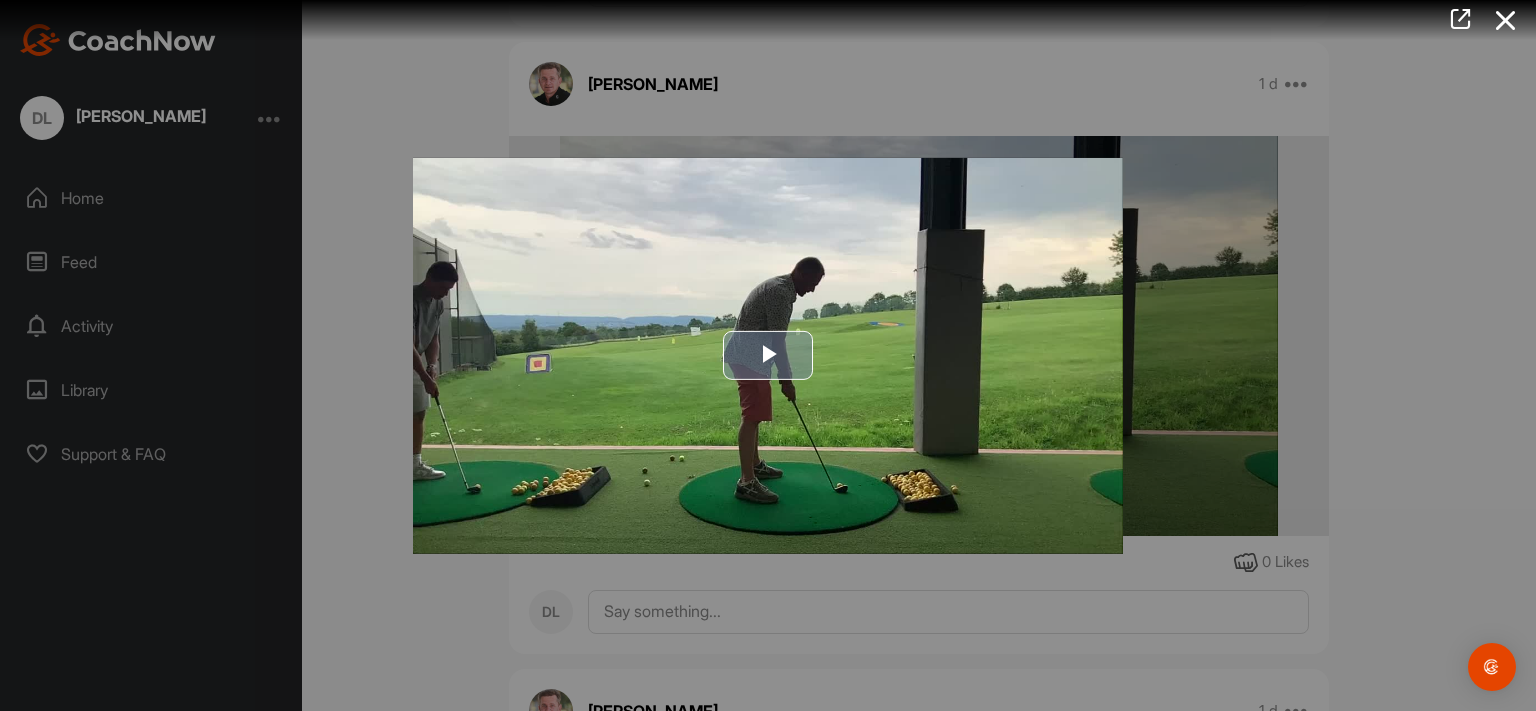 click at bounding box center [768, 355] 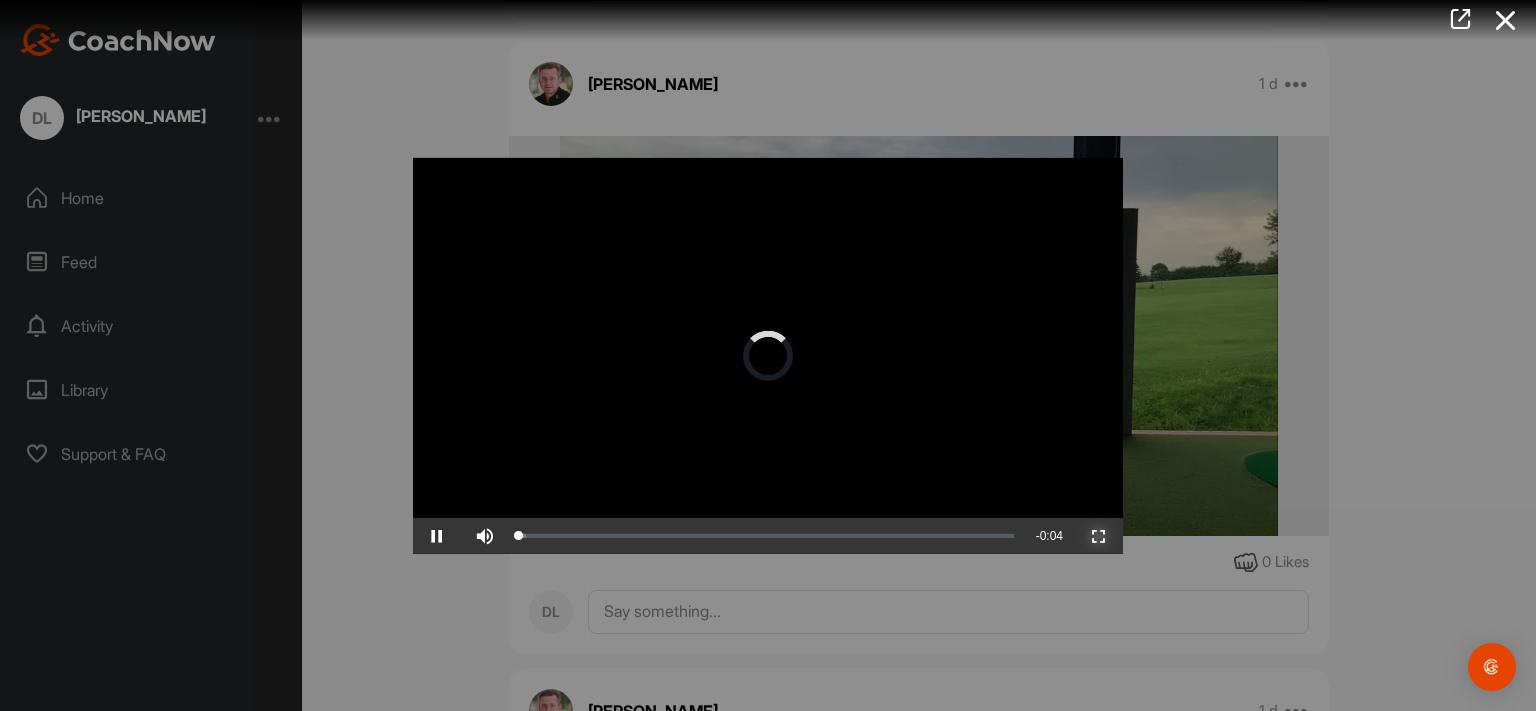 click at bounding box center (1099, 536) 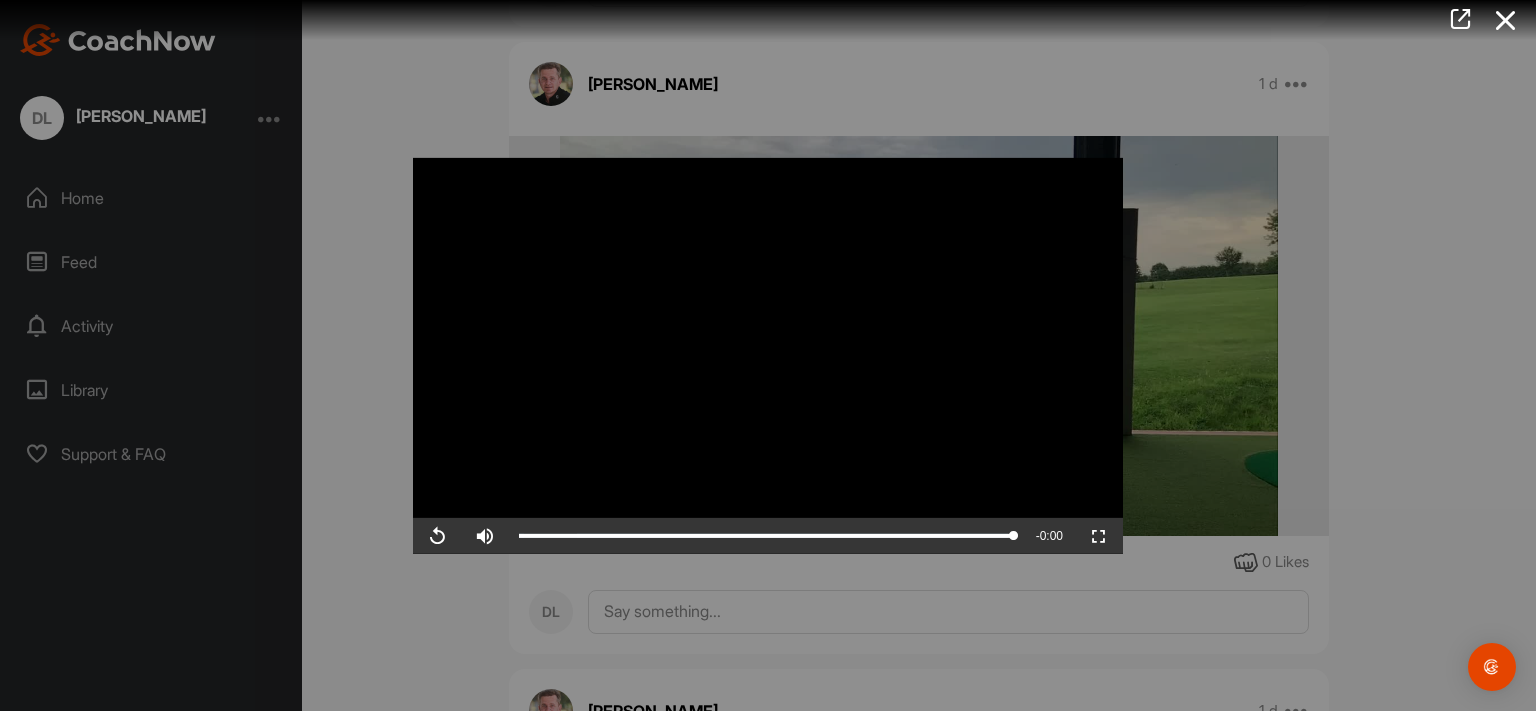 click at bounding box center (768, 355) 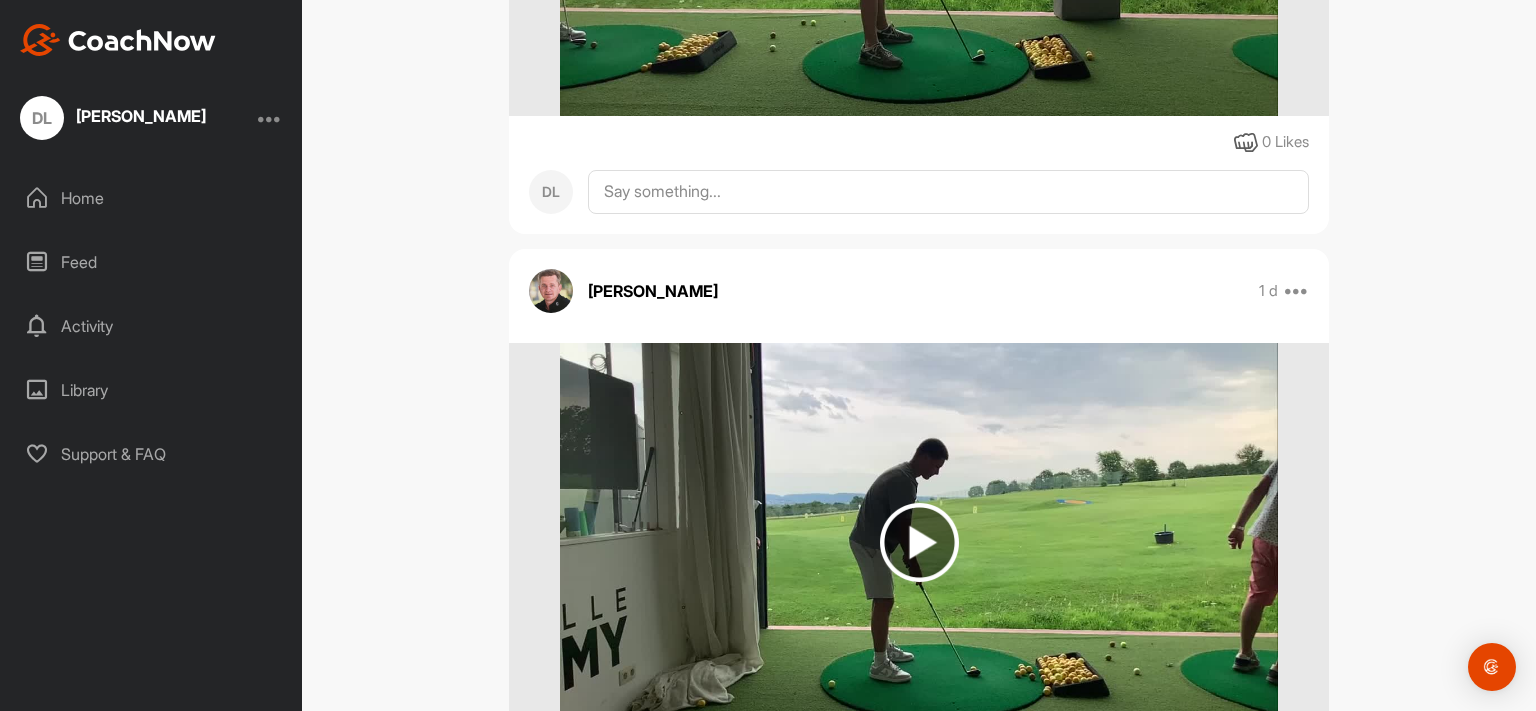 scroll, scrollTop: 4084, scrollLeft: 0, axis: vertical 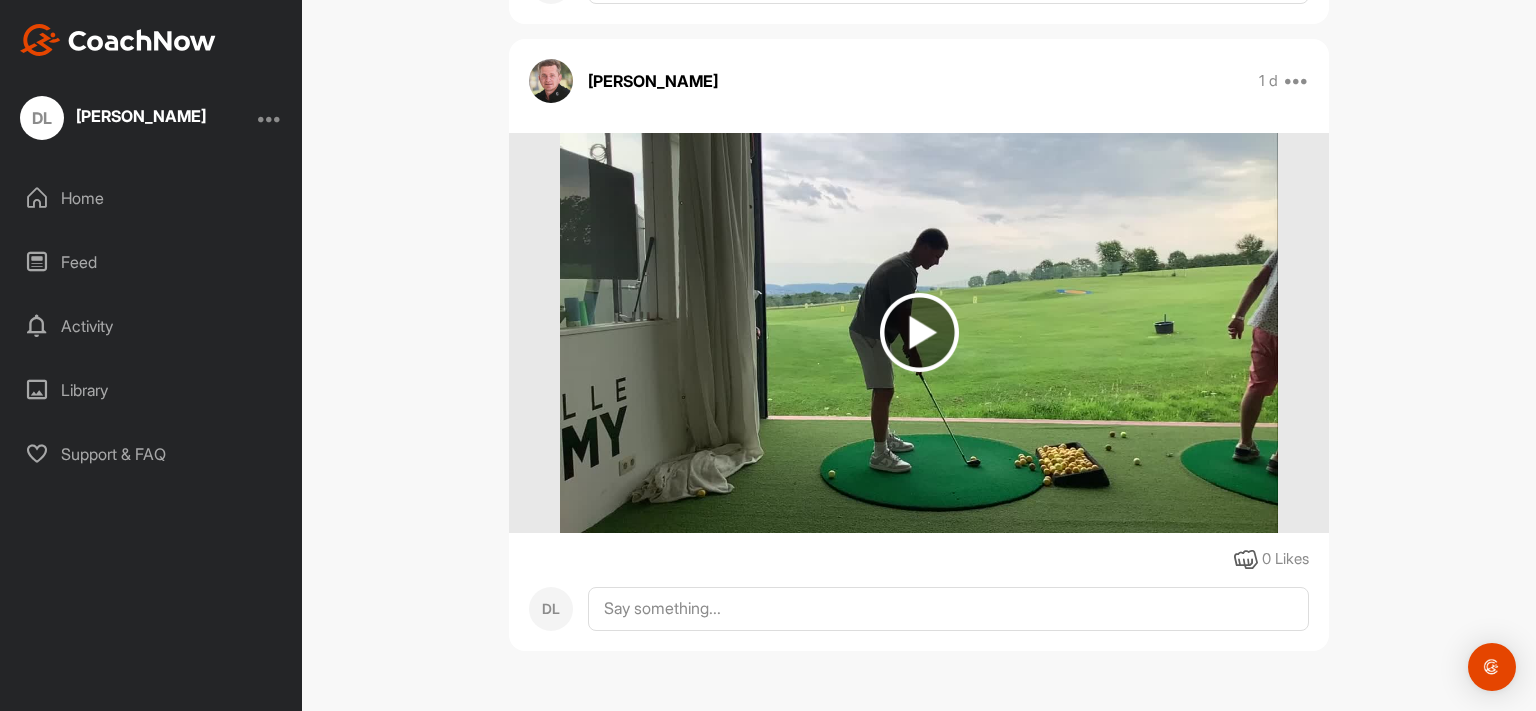 click on "Home" at bounding box center (152, 198) 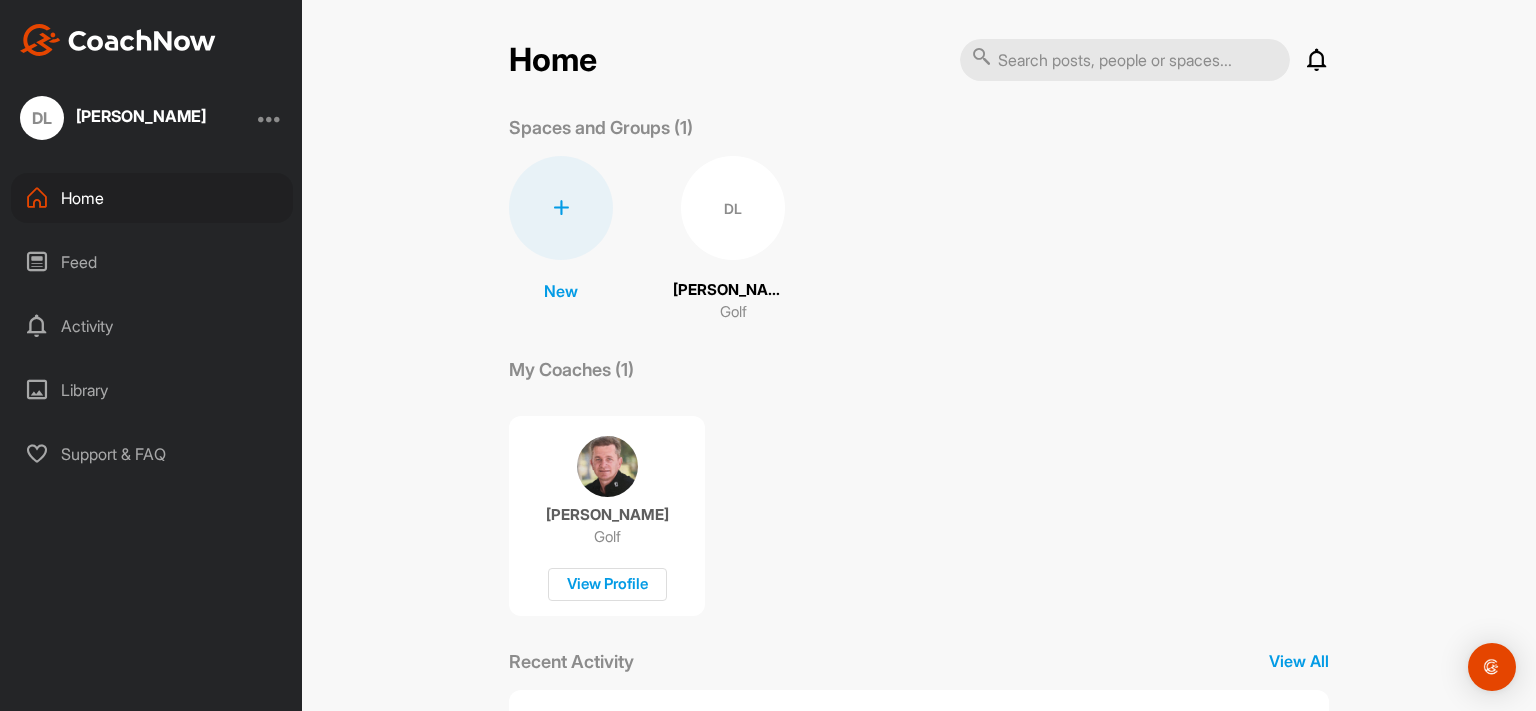 scroll, scrollTop: 0, scrollLeft: 0, axis: both 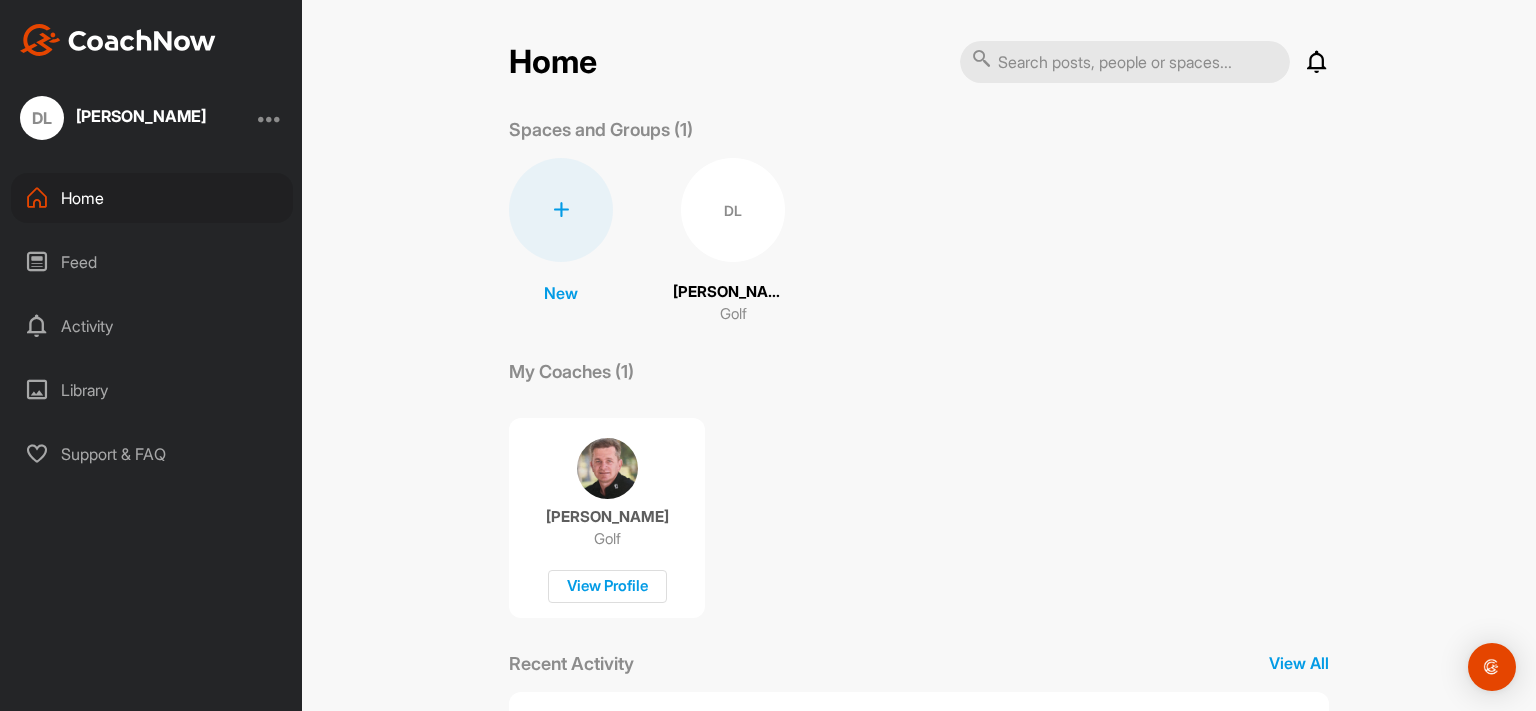 click on "Feed" at bounding box center [152, 262] 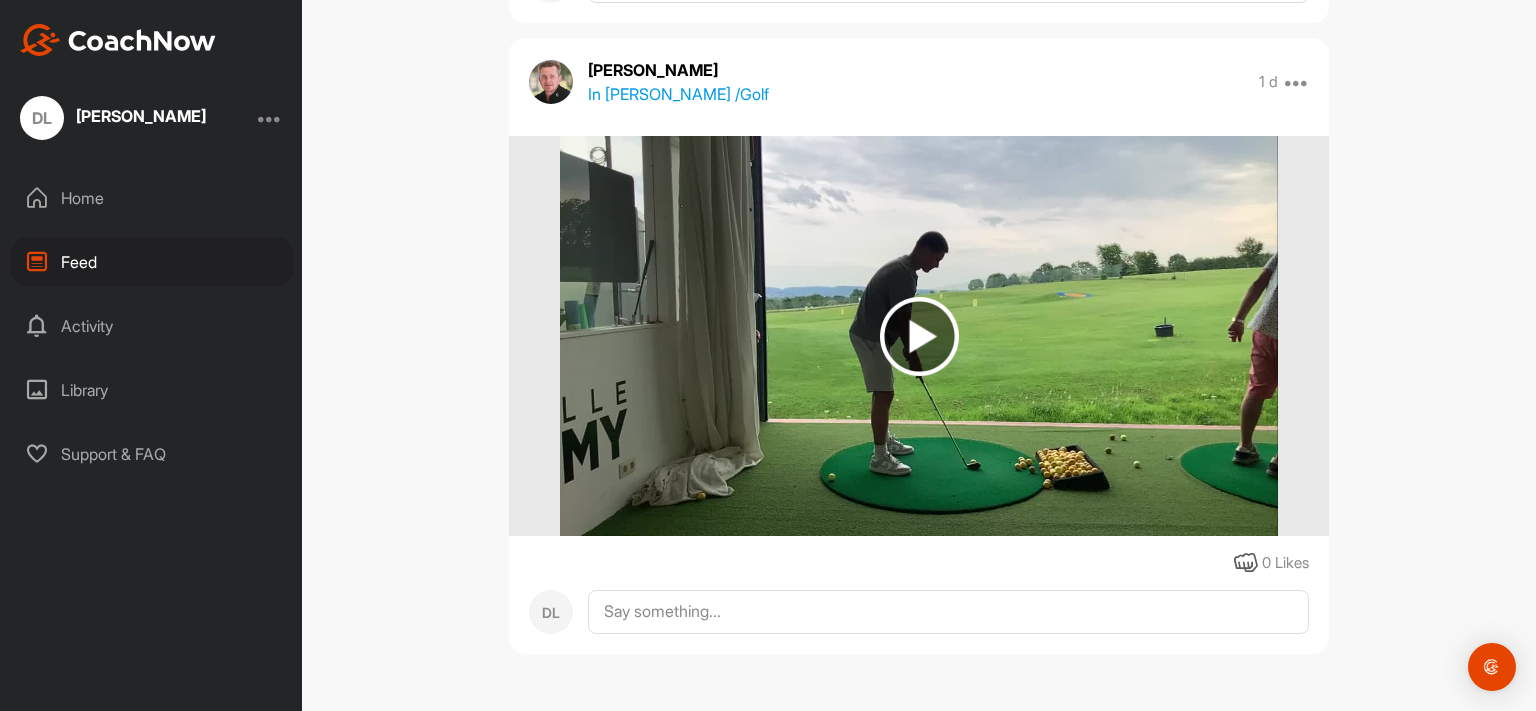 scroll, scrollTop: 4006, scrollLeft: 0, axis: vertical 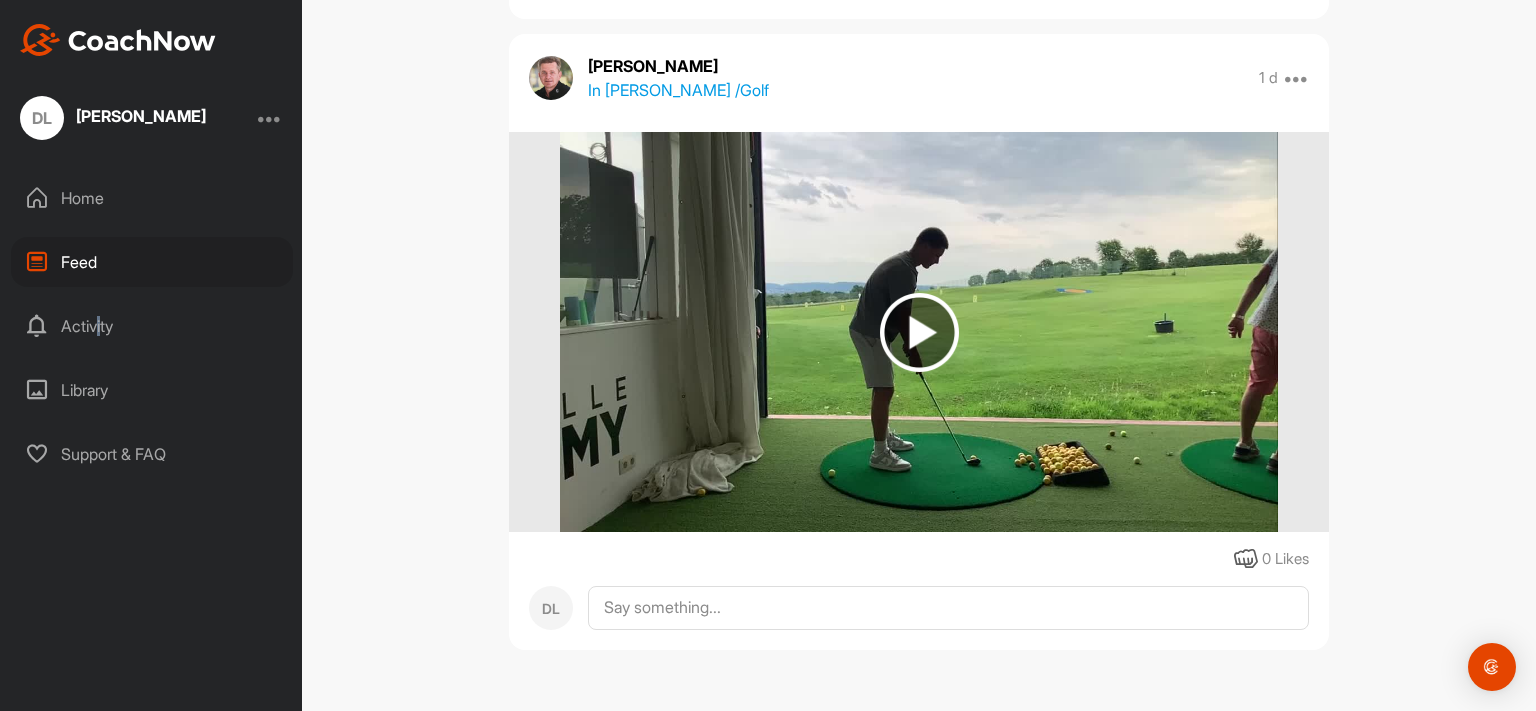 click on "Activity" at bounding box center (152, 326) 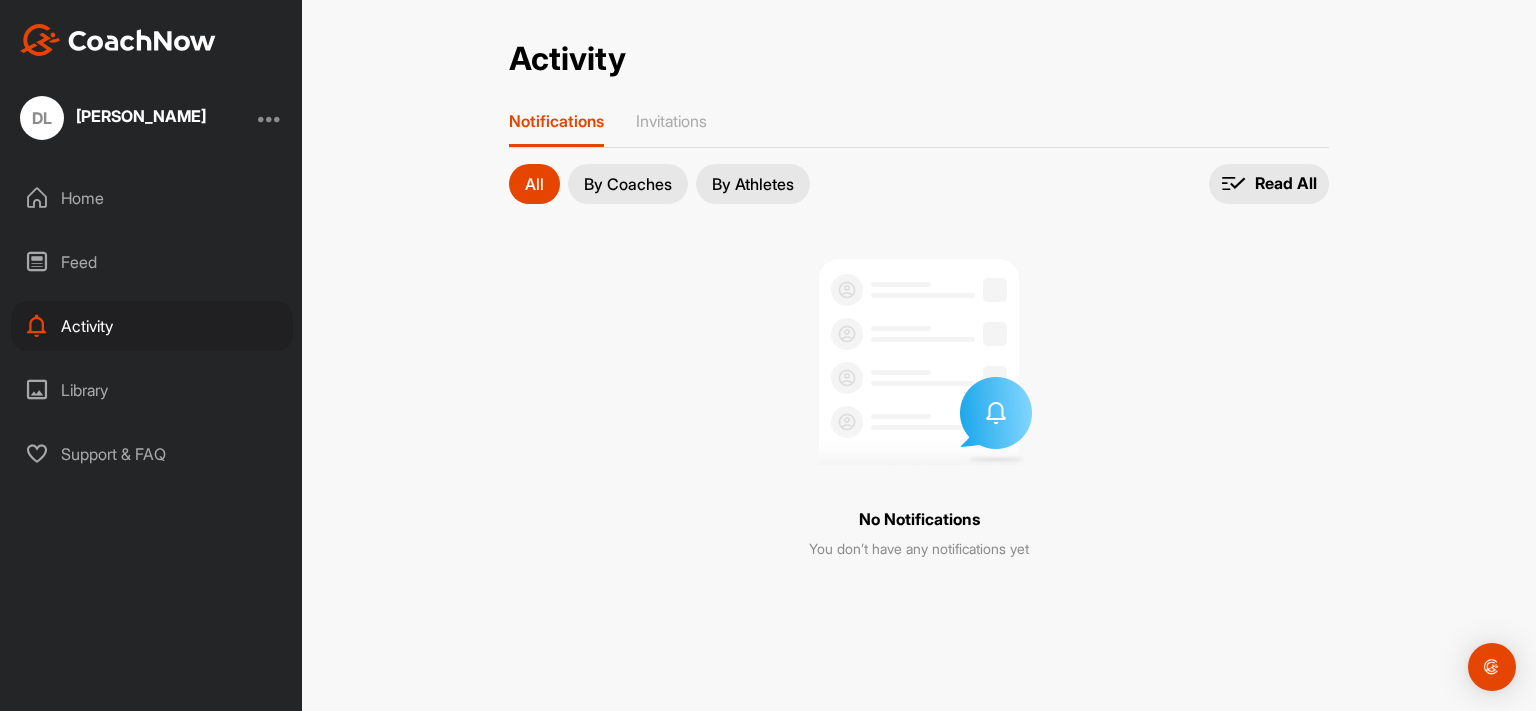 click on "By Coaches" at bounding box center [628, 184] 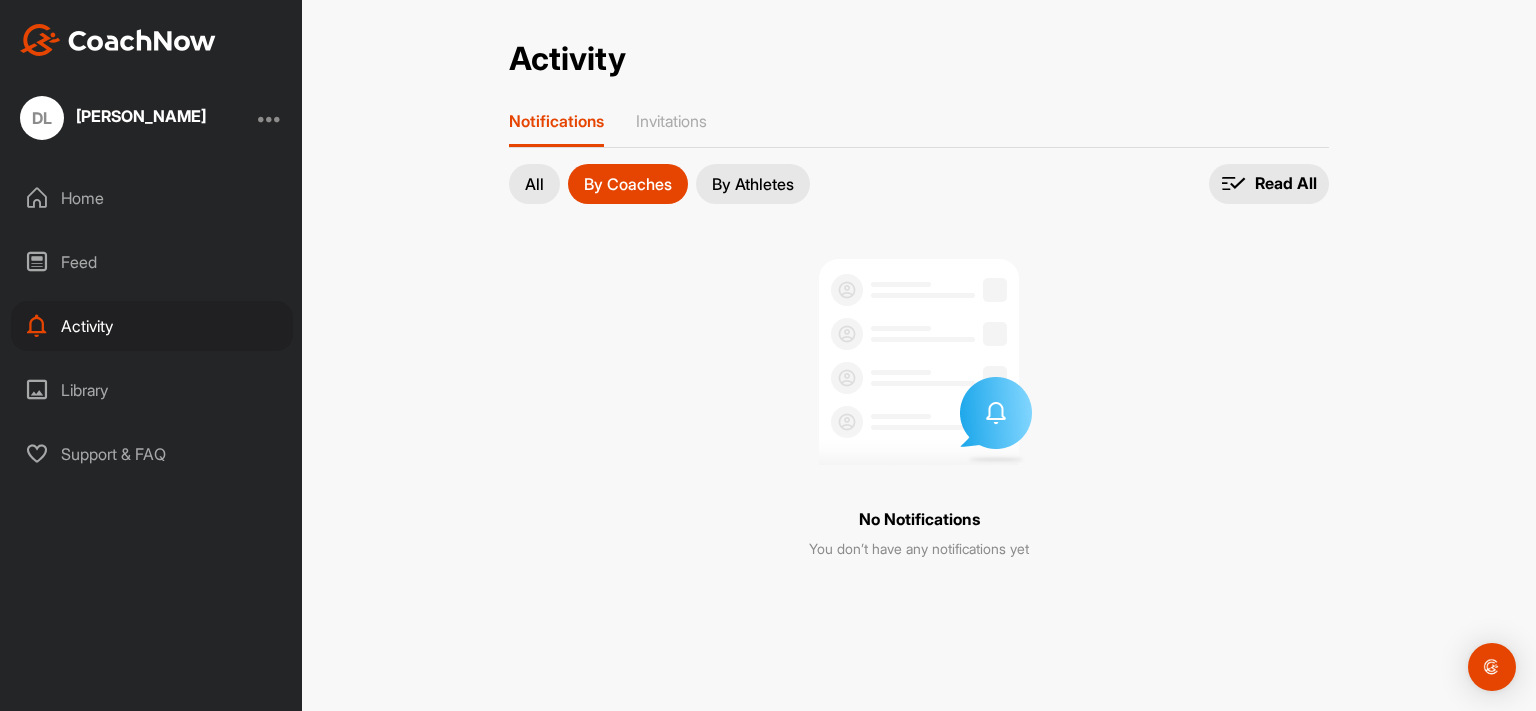 click on "All" at bounding box center (534, 184) 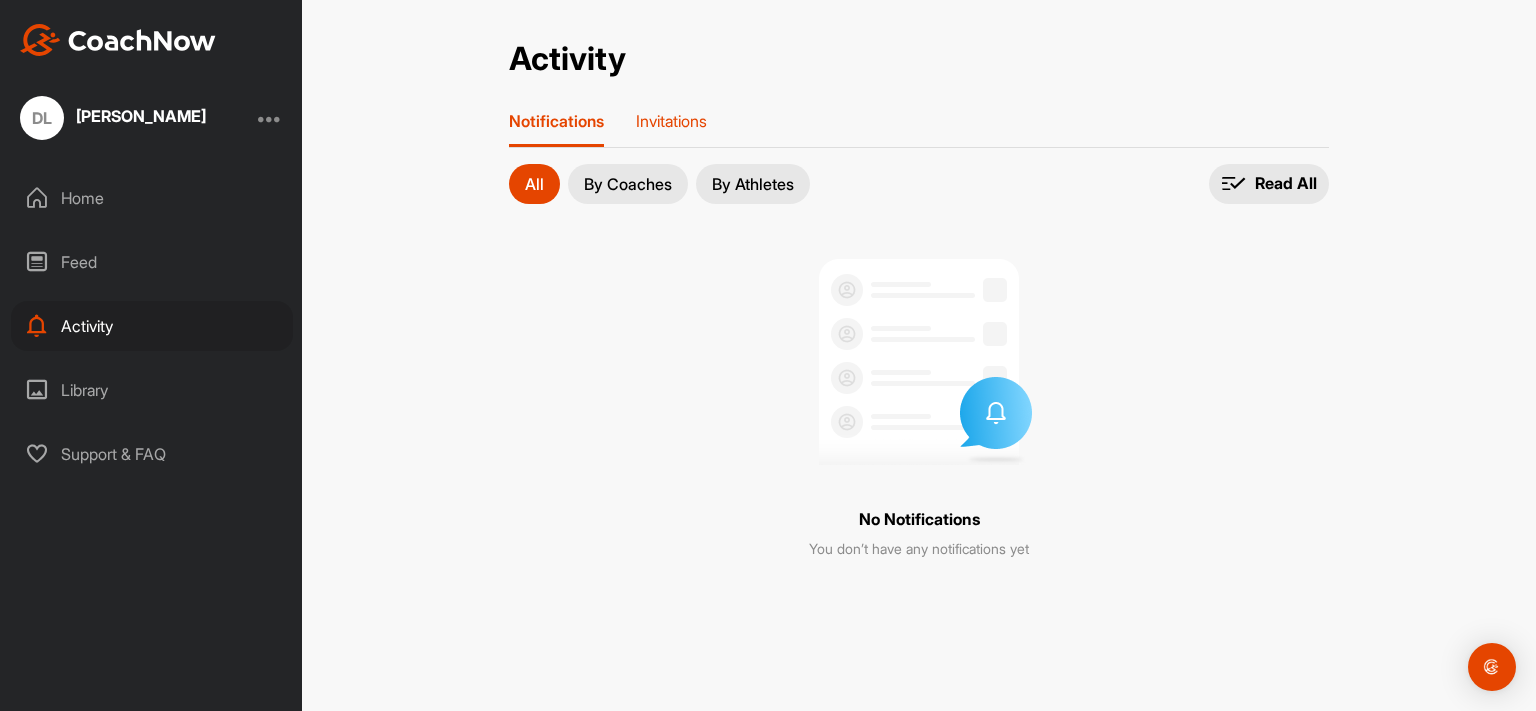 click on "Invitations" at bounding box center (671, 121) 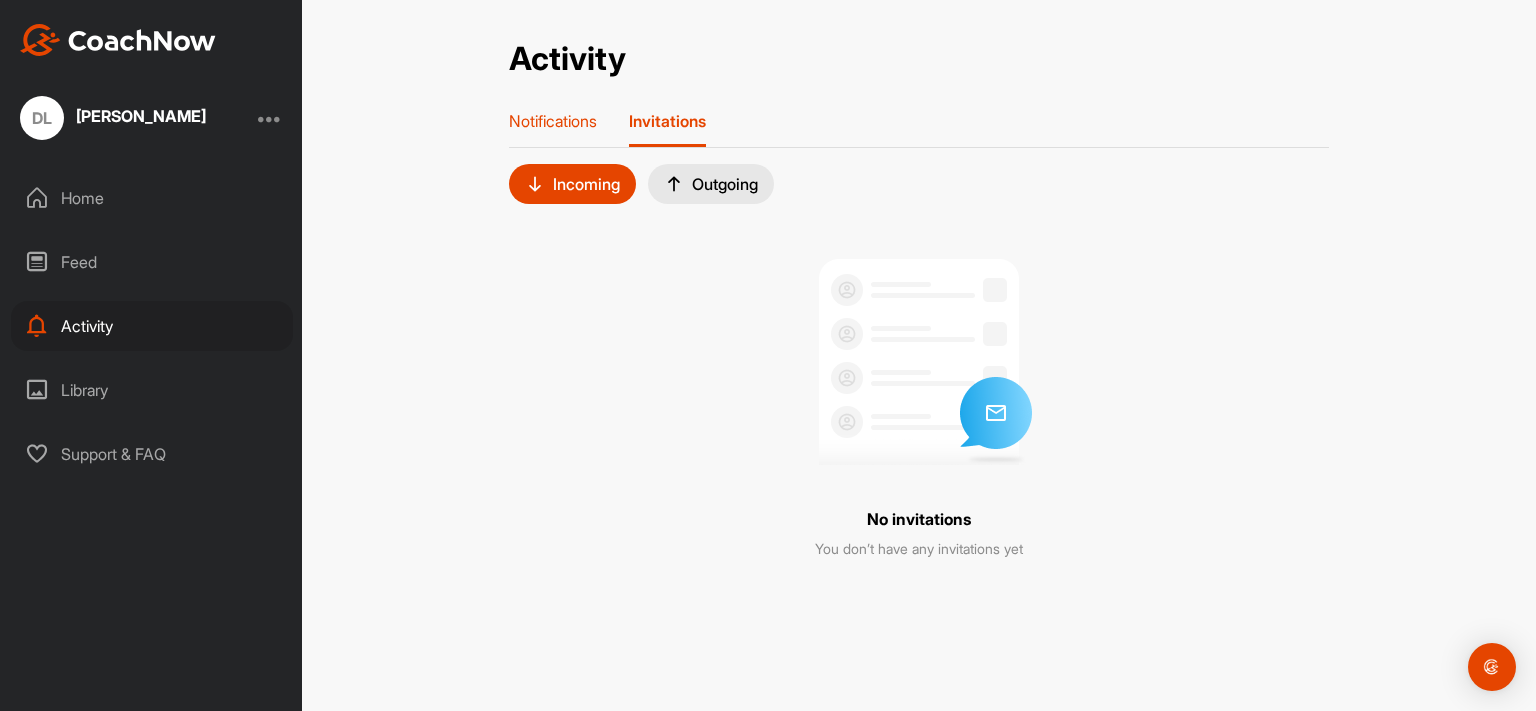 click on "Notifications" at bounding box center [553, 121] 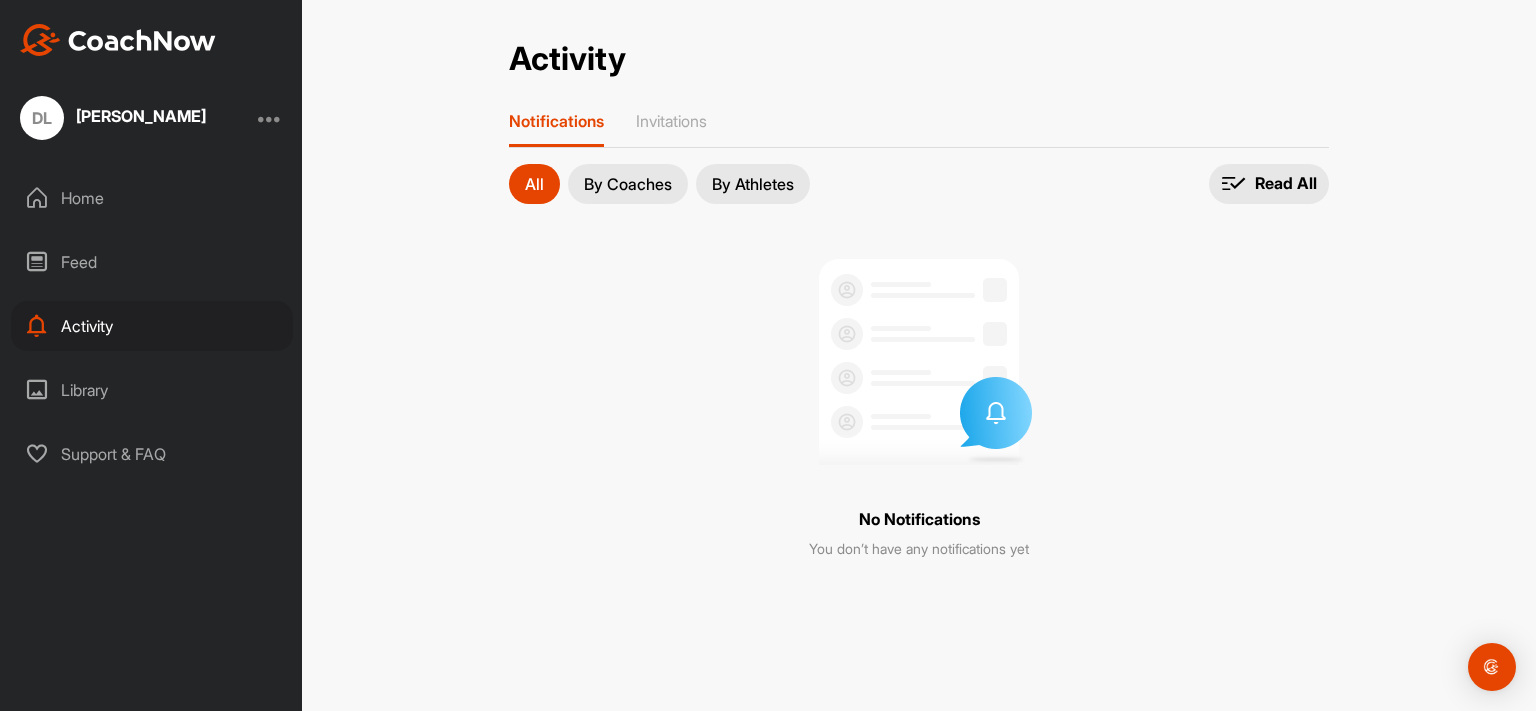 click on "Library" at bounding box center (152, 390) 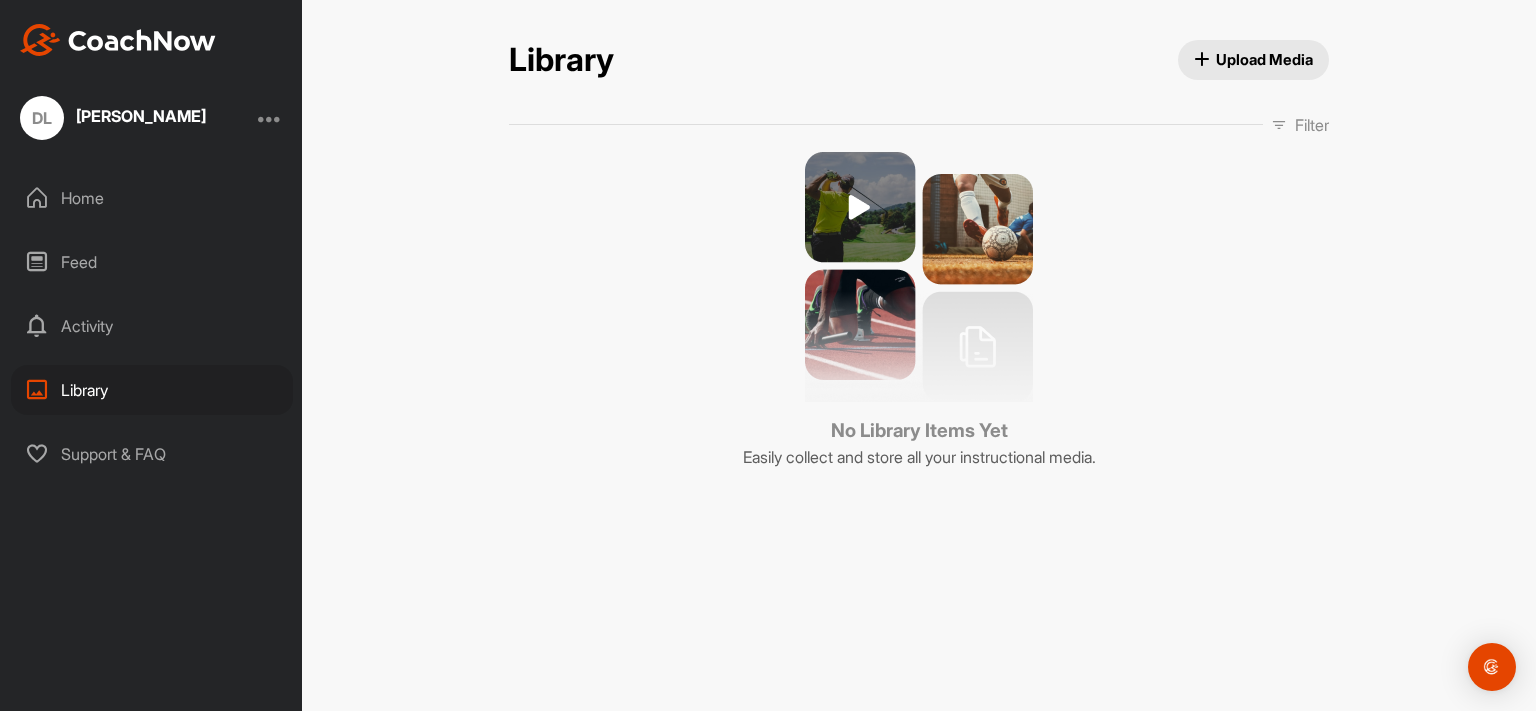 click on "Support & FAQ" at bounding box center (152, 454) 